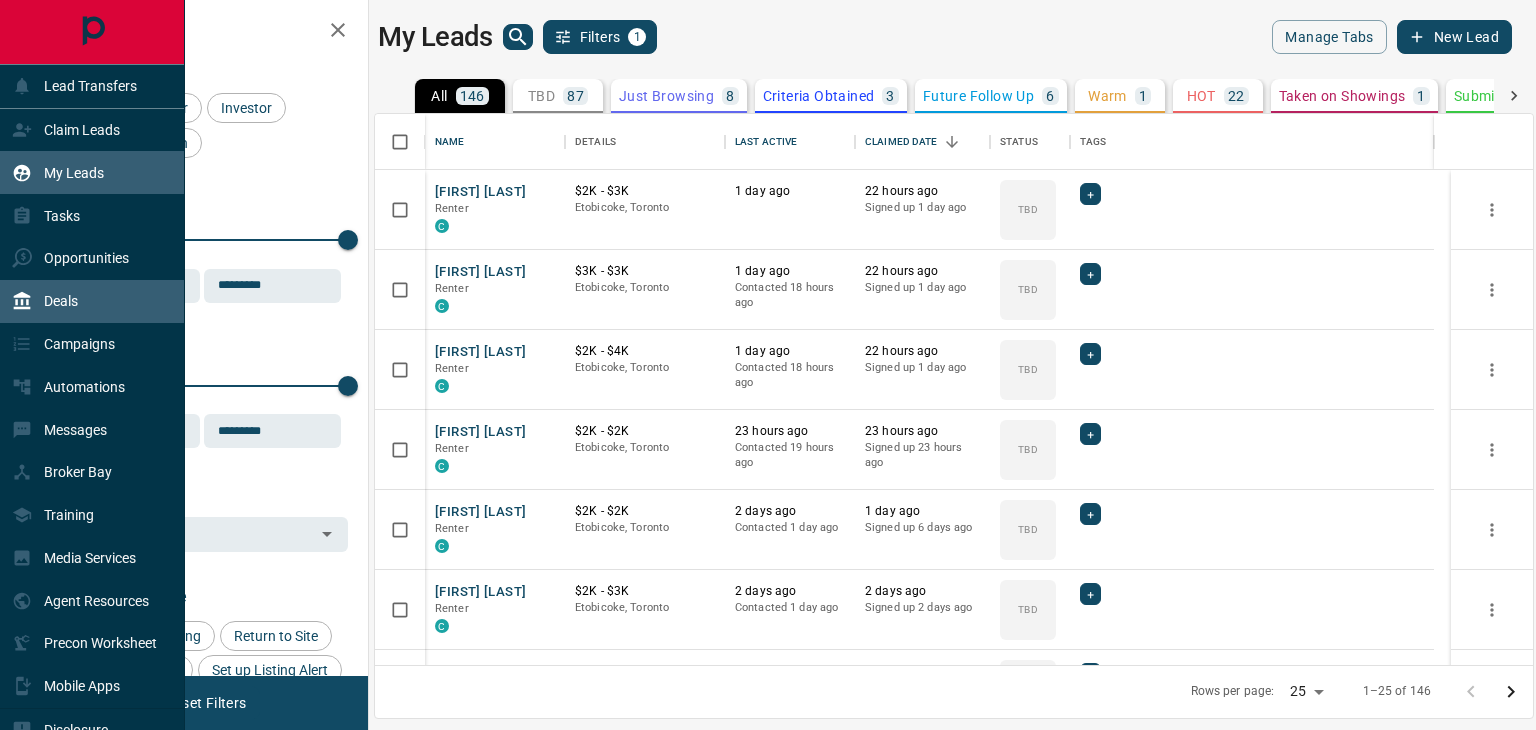 scroll, scrollTop: 0, scrollLeft: 0, axis: both 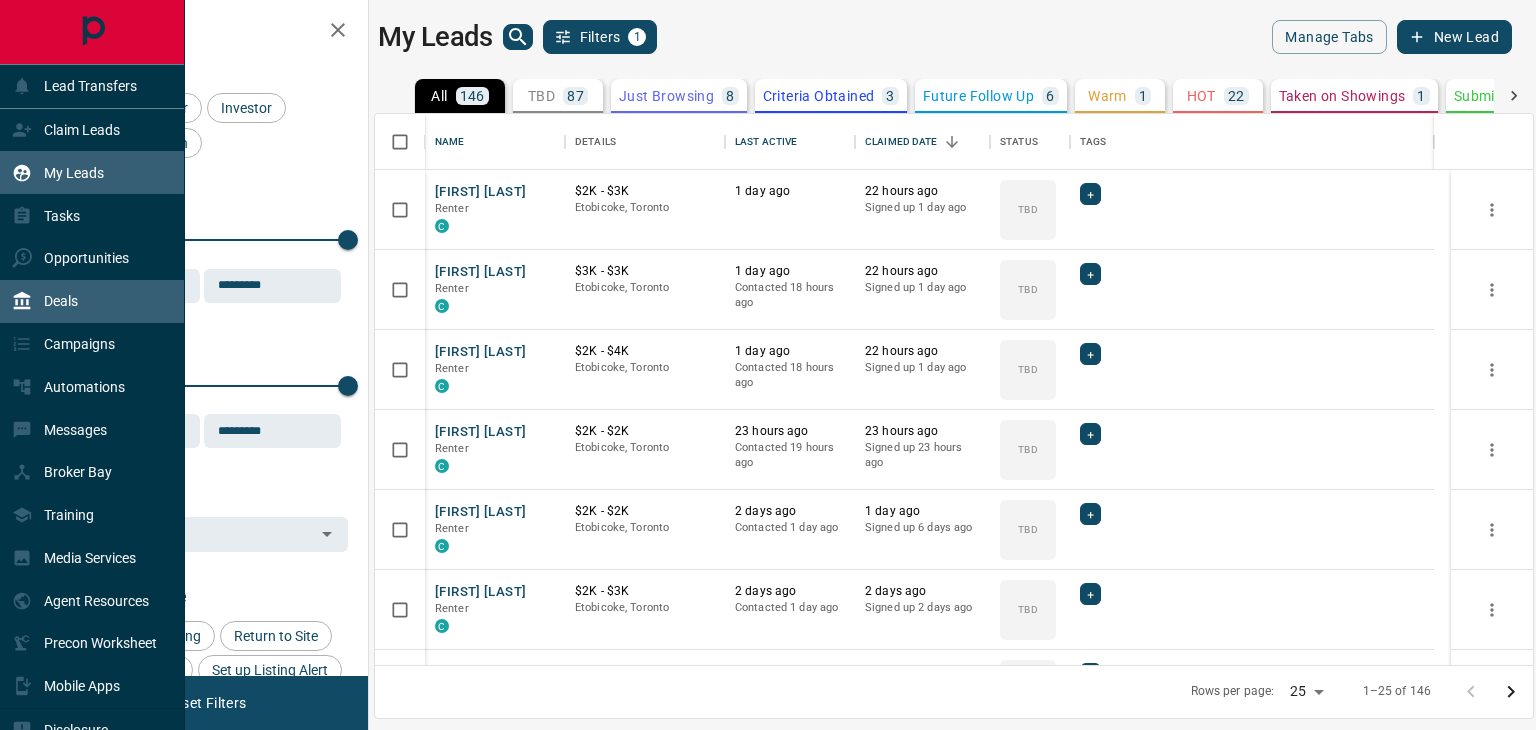click on "Deals" at bounding box center [61, 301] 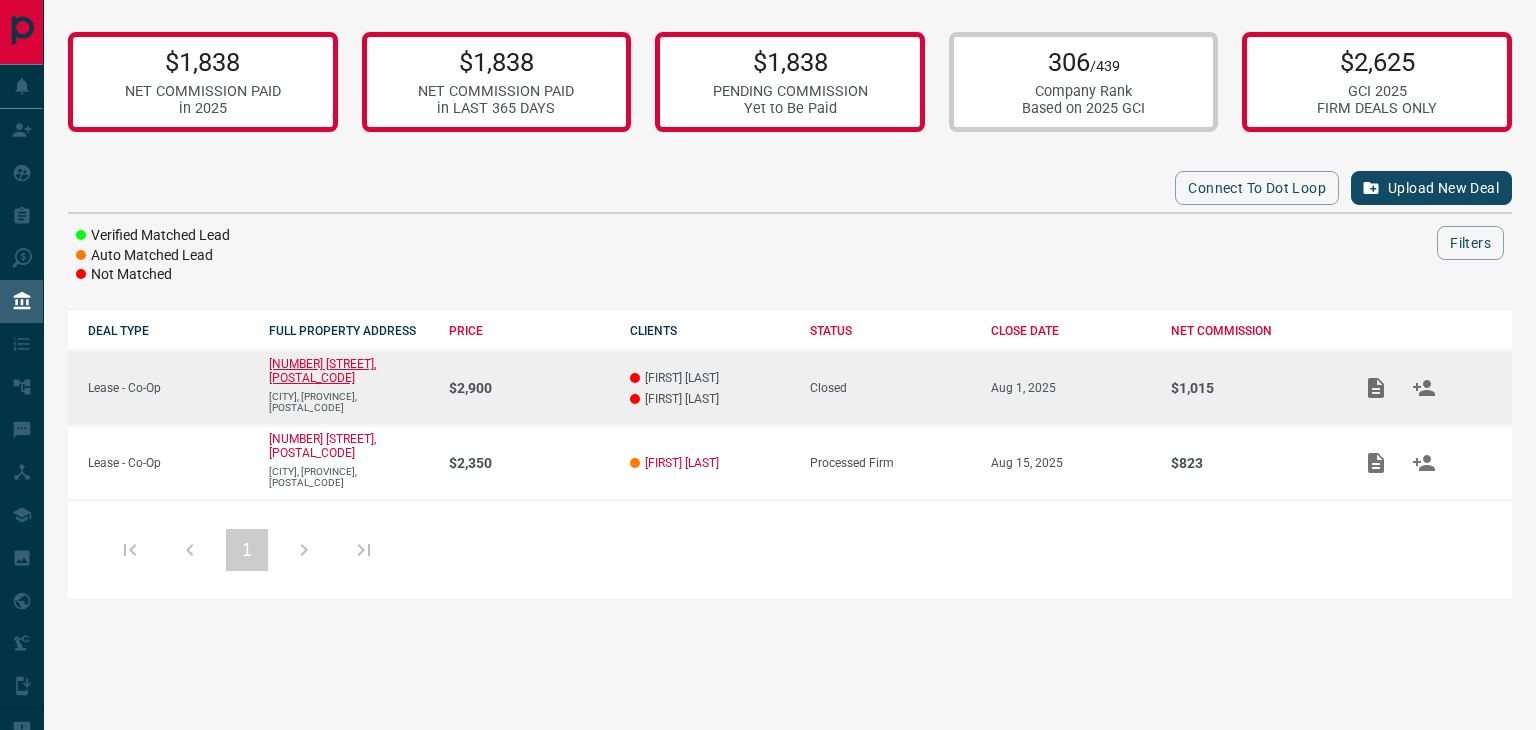 click on "[NUMBER] [STREET], [POSTAL_CODE]" at bounding box center [322, 371] 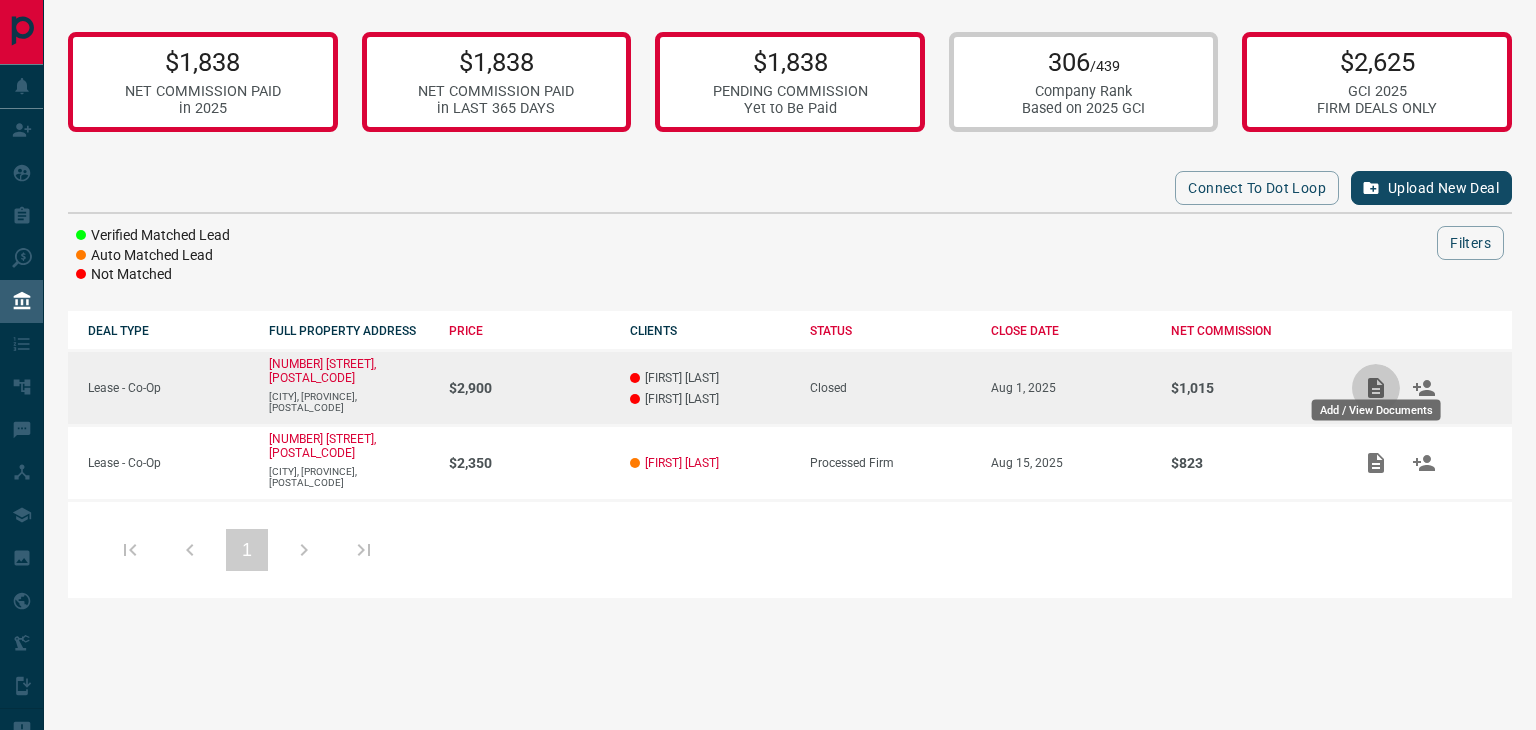 click 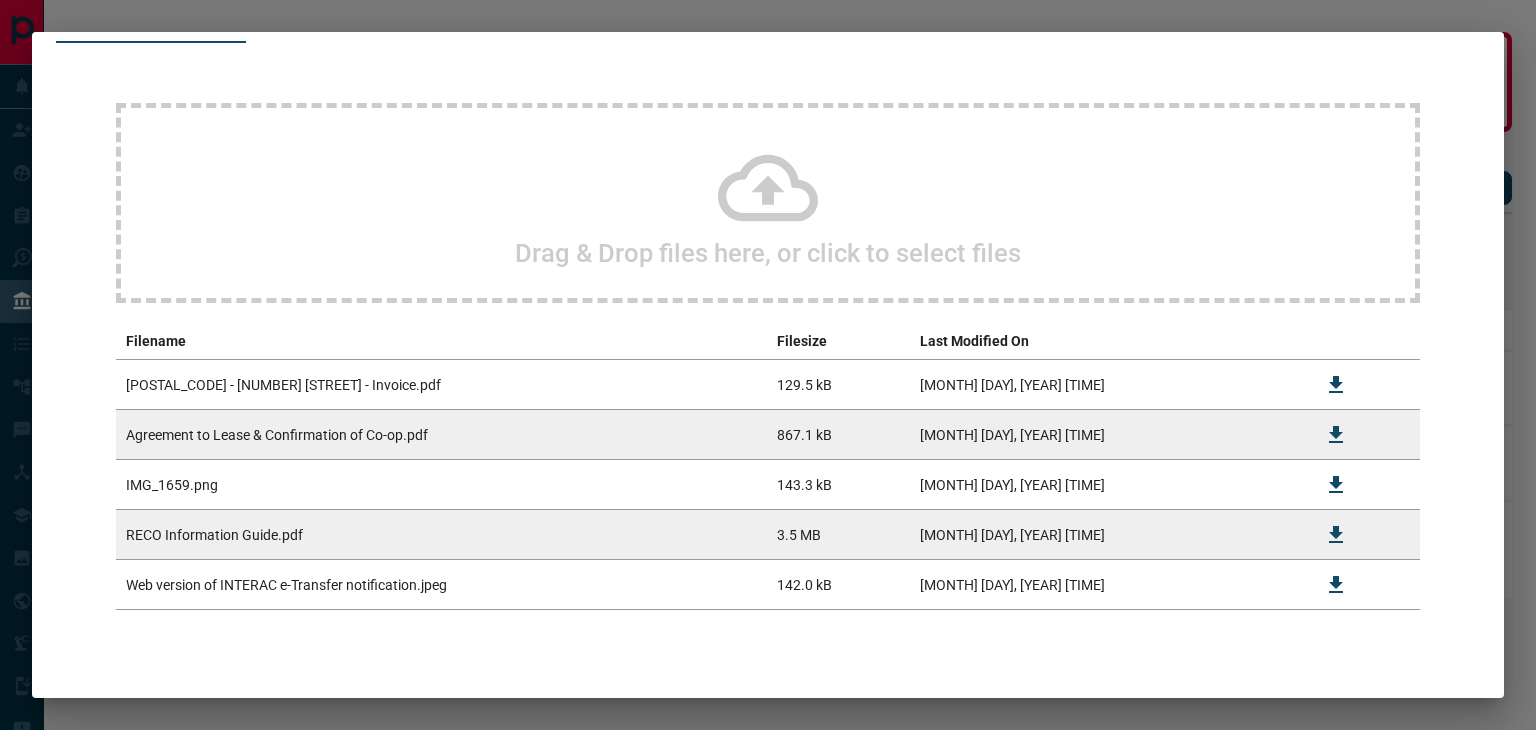 scroll, scrollTop: 160, scrollLeft: 0, axis: vertical 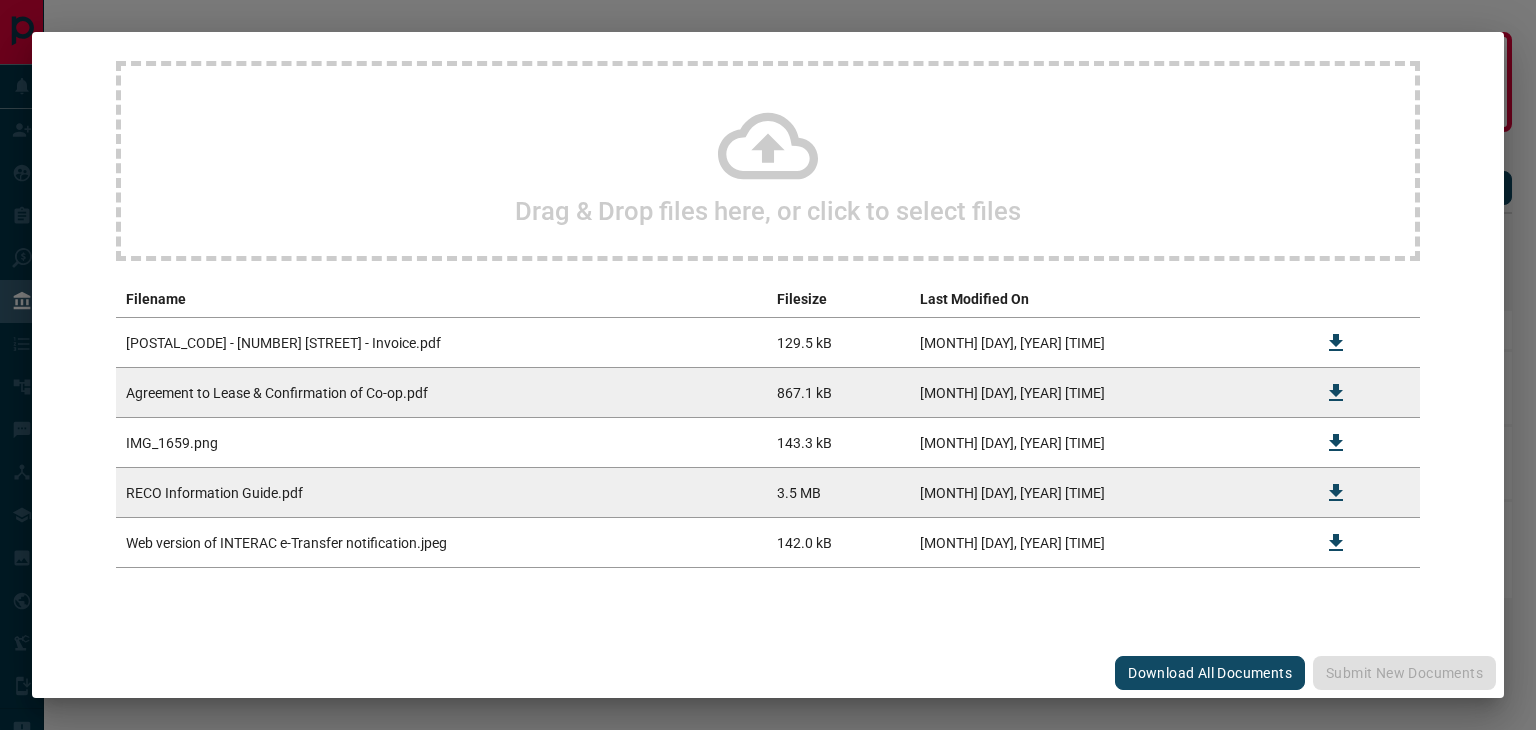 click on "RECO Information Guide.pdf" at bounding box center [441, 493] 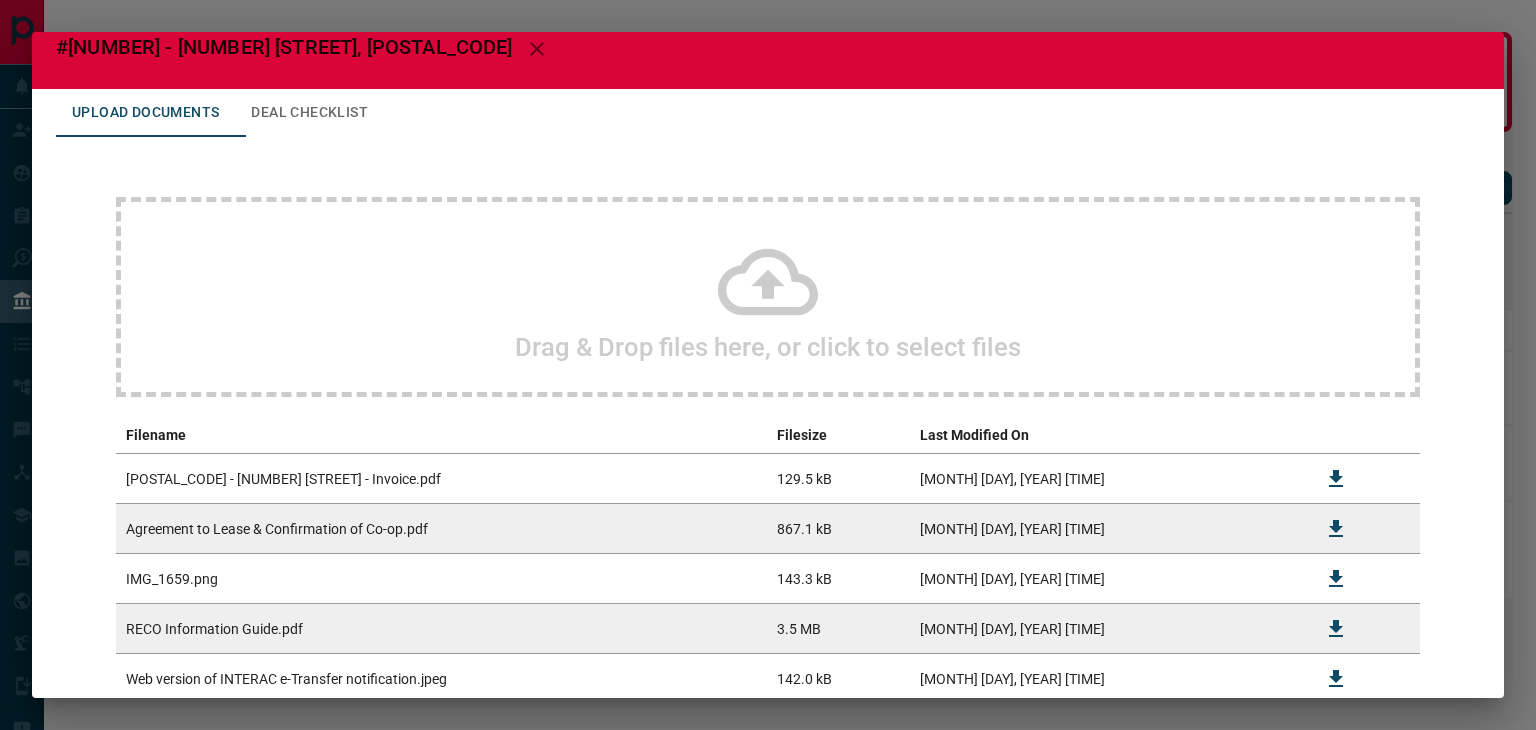 scroll, scrollTop: 0, scrollLeft: 0, axis: both 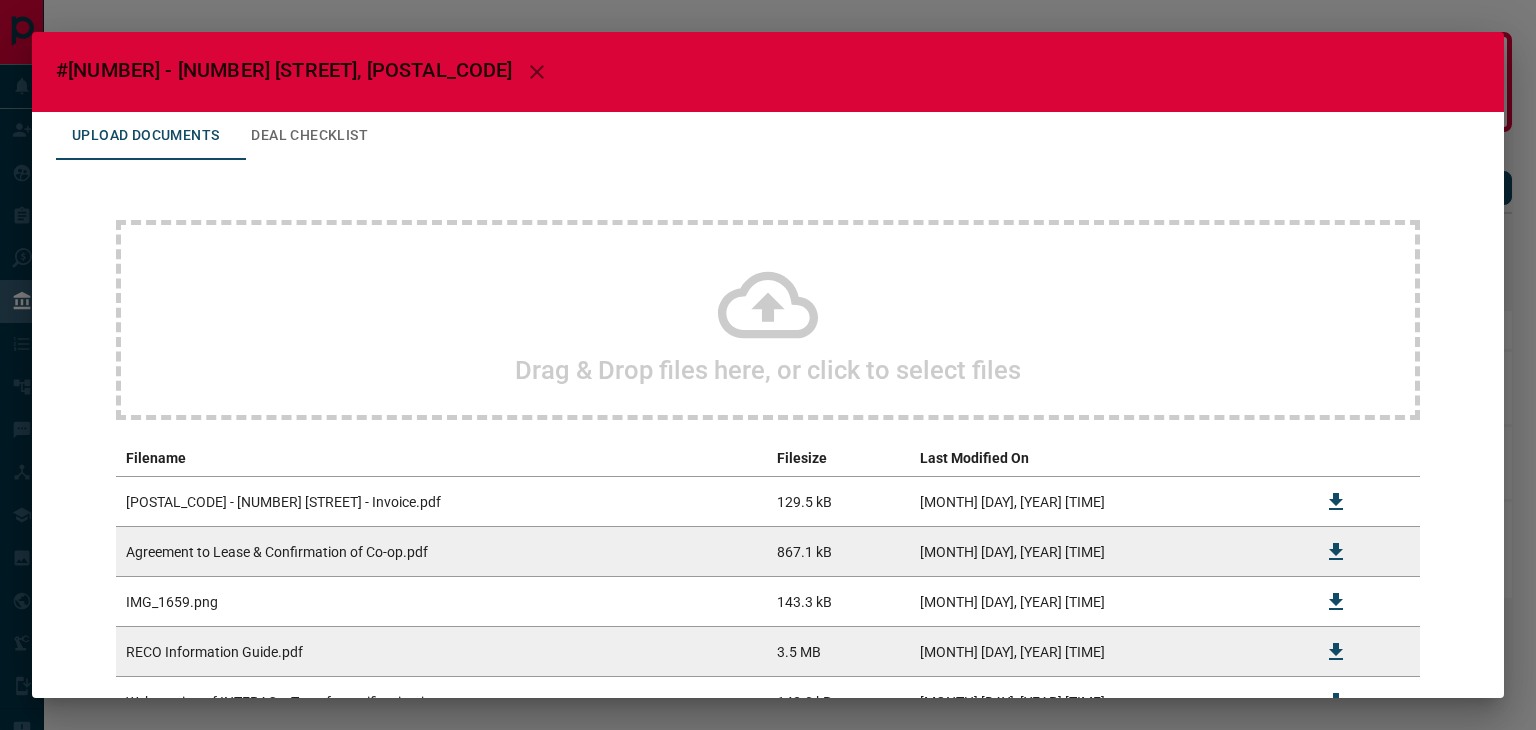 click on "Drag & Drop files here, or click to select files" at bounding box center (768, 320) 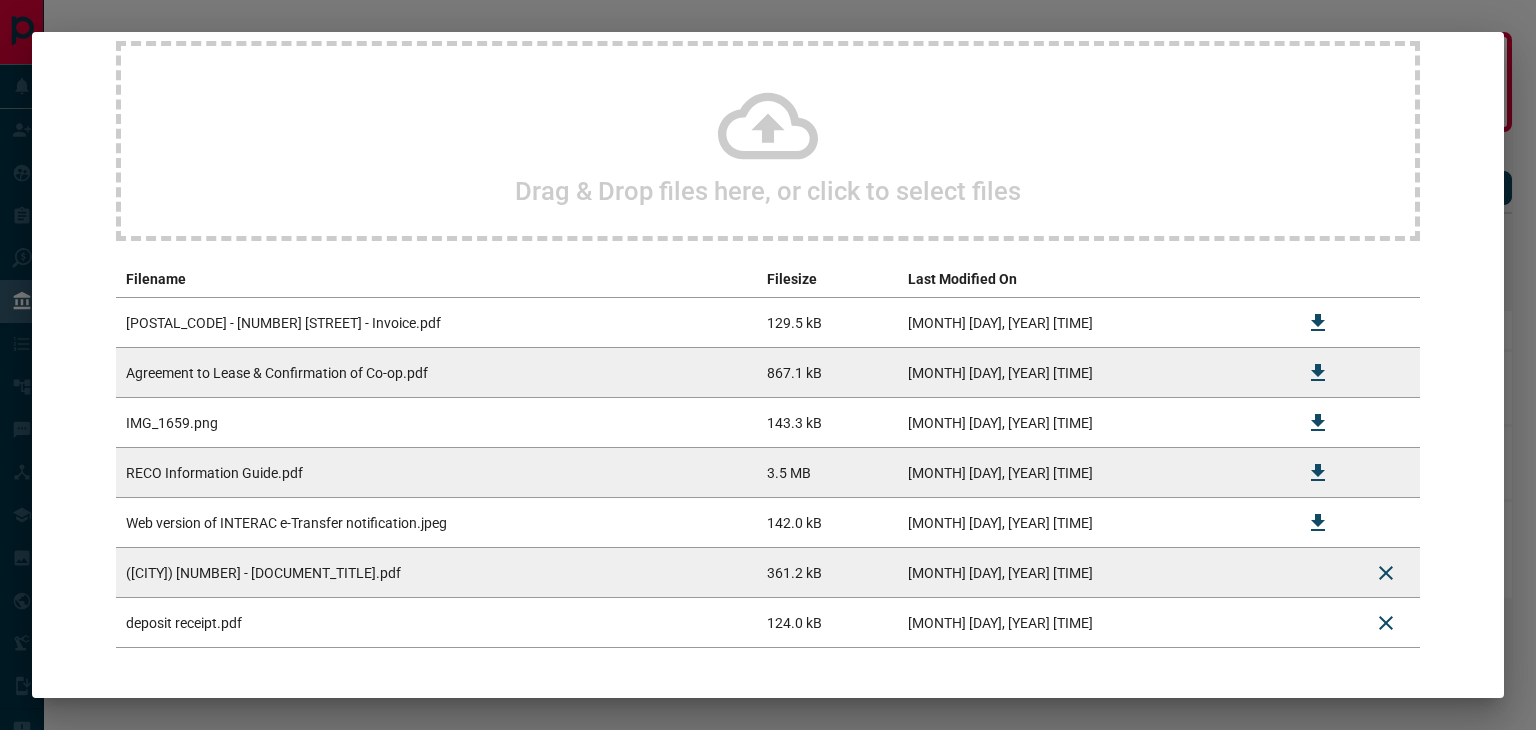 scroll, scrollTop: 260, scrollLeft: 0, axis: vertical 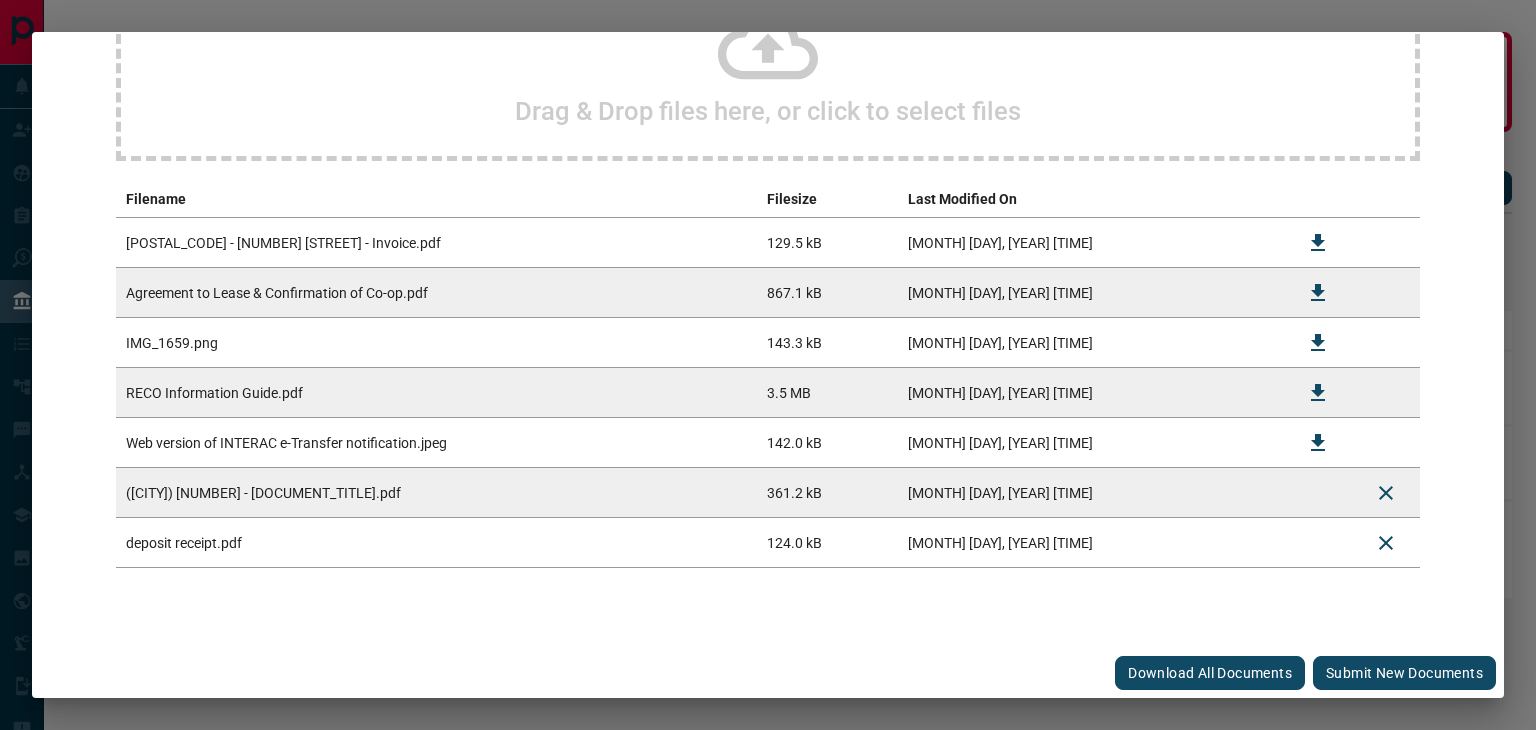 click on "Submit new documents" at bounding box center (1404, 673) 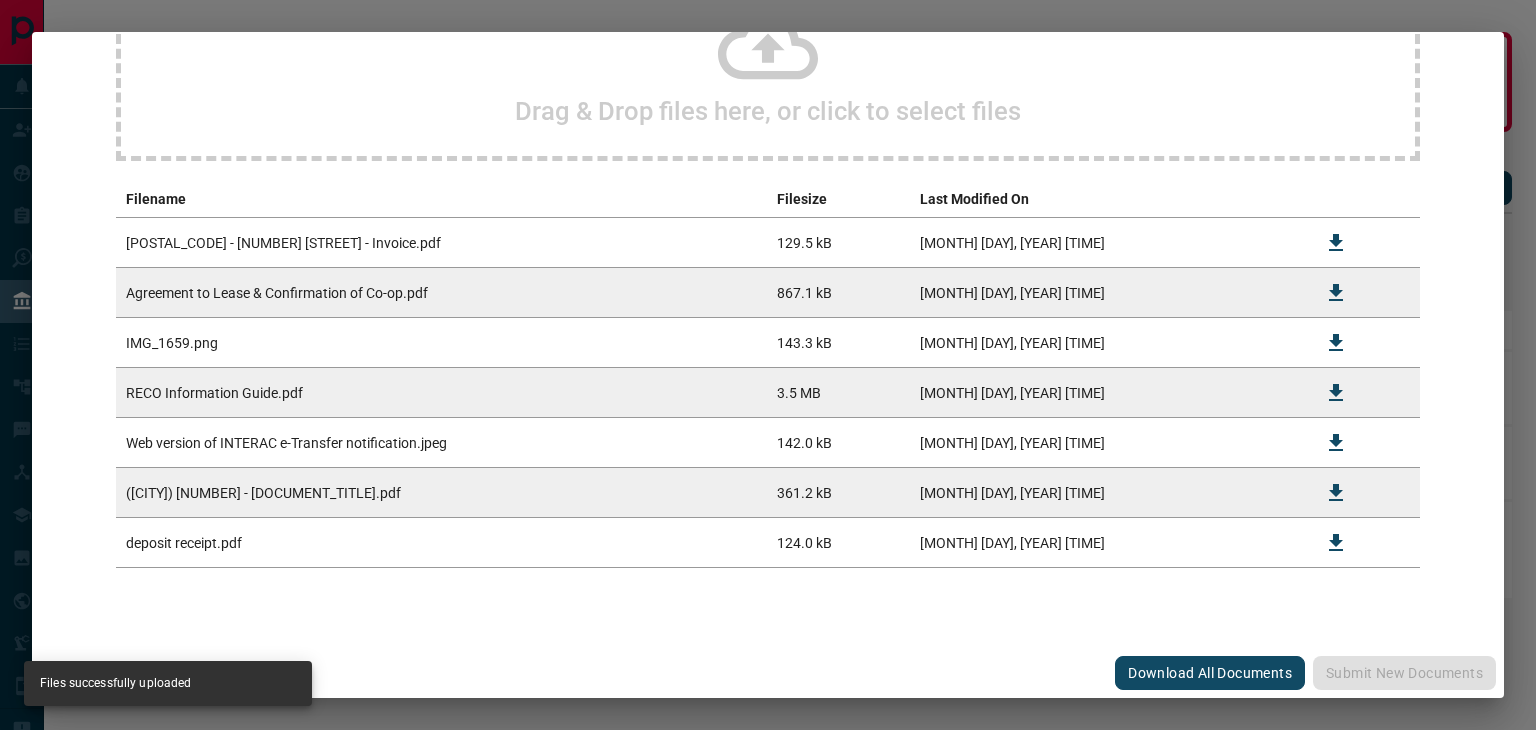 click on "#[NUMBER] - [NUMBER] [STREET], [POSTAL_CODE] Upload Documents Deal Checklist Drag & Drop files here, or click to select files Filename Filesize Last Modified On     [POSTAL_CODE] - [NUMBER] [STREET] - Invoice.pdf [SIZE] [MONTH] [DAY], [YEAR] [TIME] Agreement to Lease & Confirmation of Co-op.pdf [SIZE] [MONTH] [DAY], [YEAR] [TIME] IMG_1659.png [SIZE] [MONTH] [DAY], [YEAR] [TIME] RECO Information Guide.pdf [SIZE] [MONTH] [DAY], [YEAR] [TIME] Web version of INTERAC e-Transfer notification.jpeg [SIZE] [MONTH] [DAY], [YEAR] [TIME] ([CITY]) [NUMBER] - Buyer Representation Agreement  Authority for Purchase or Lease.pdf [SIZE] [MONTH] [DAY], [YEAR] [TIME] deposit receipt.pdf [SIZE] [MONTH] [DAY], [YEAR] [TIME] Download All Documents Submit new documents" at bounding box center [768, 365] 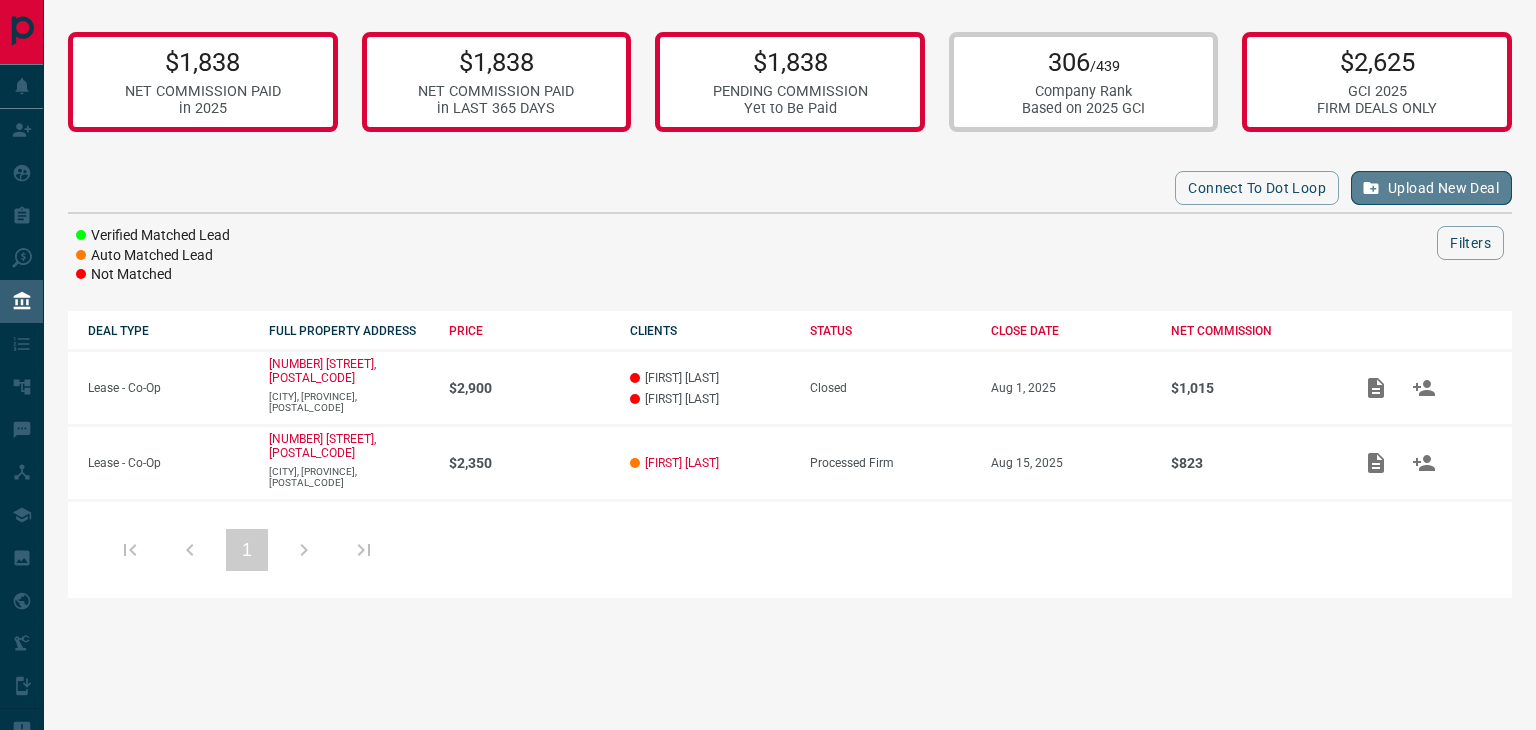 click on "Upload New Deal" at bounding box center [1431, 188] 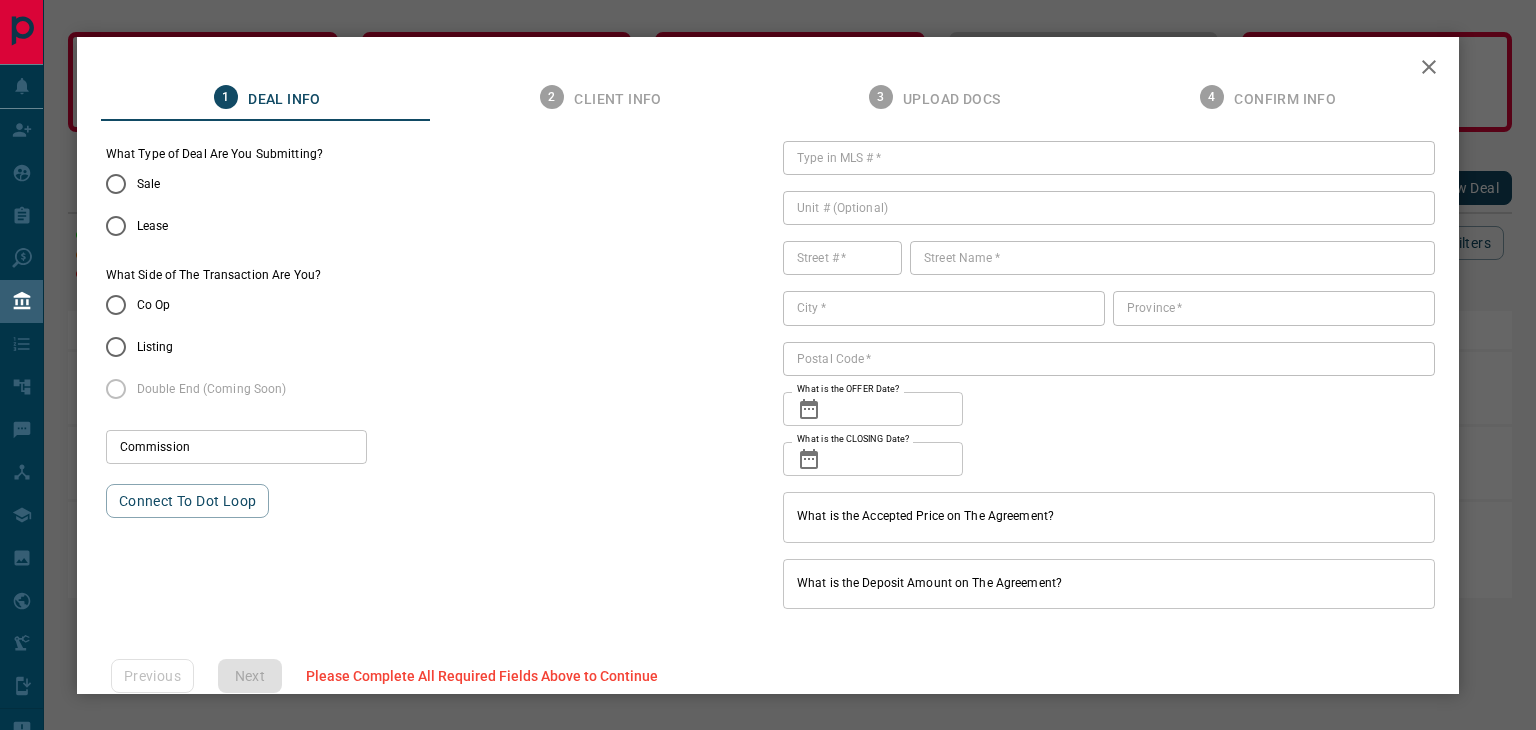 type on "***" 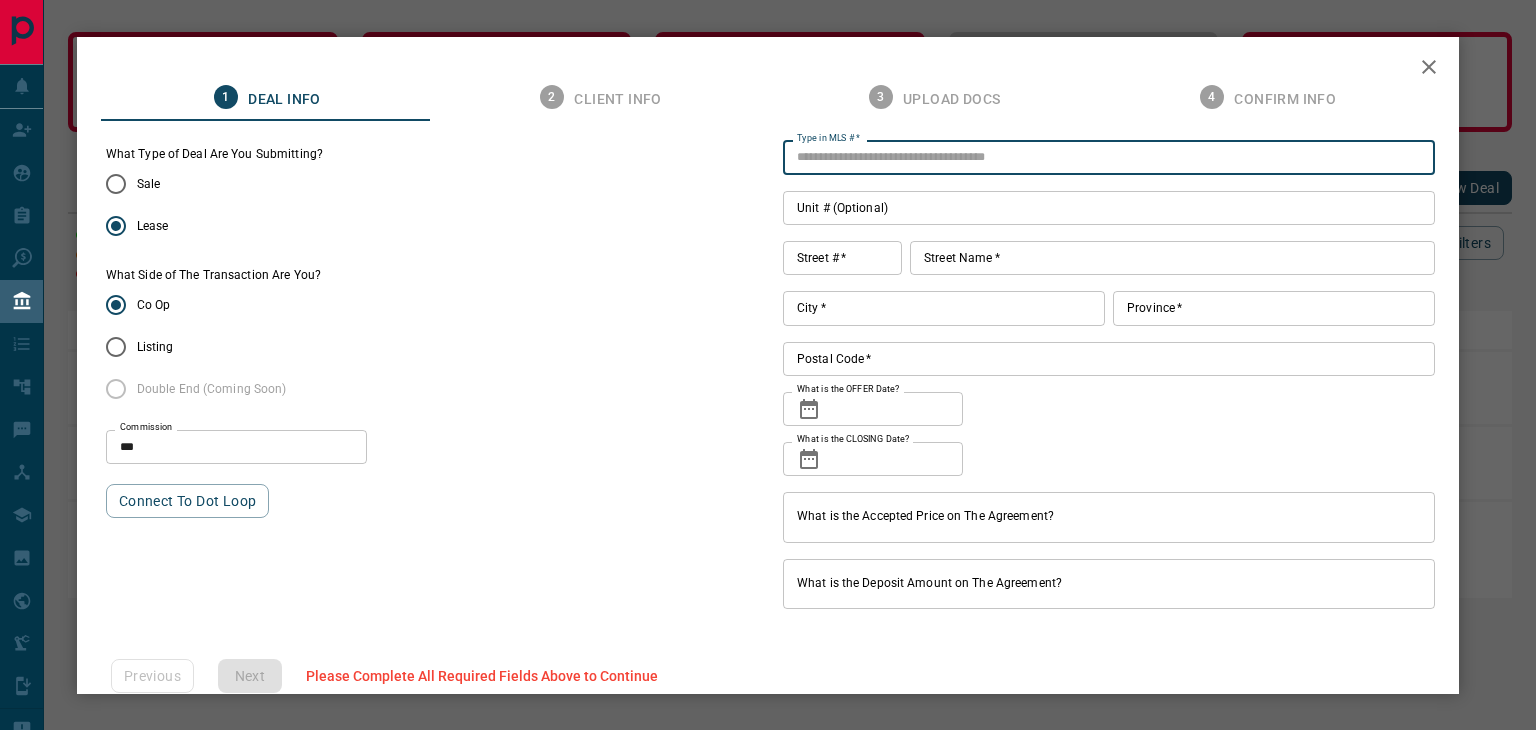 click on "Type in MLS #   *" at bounding box center [1109, 158] 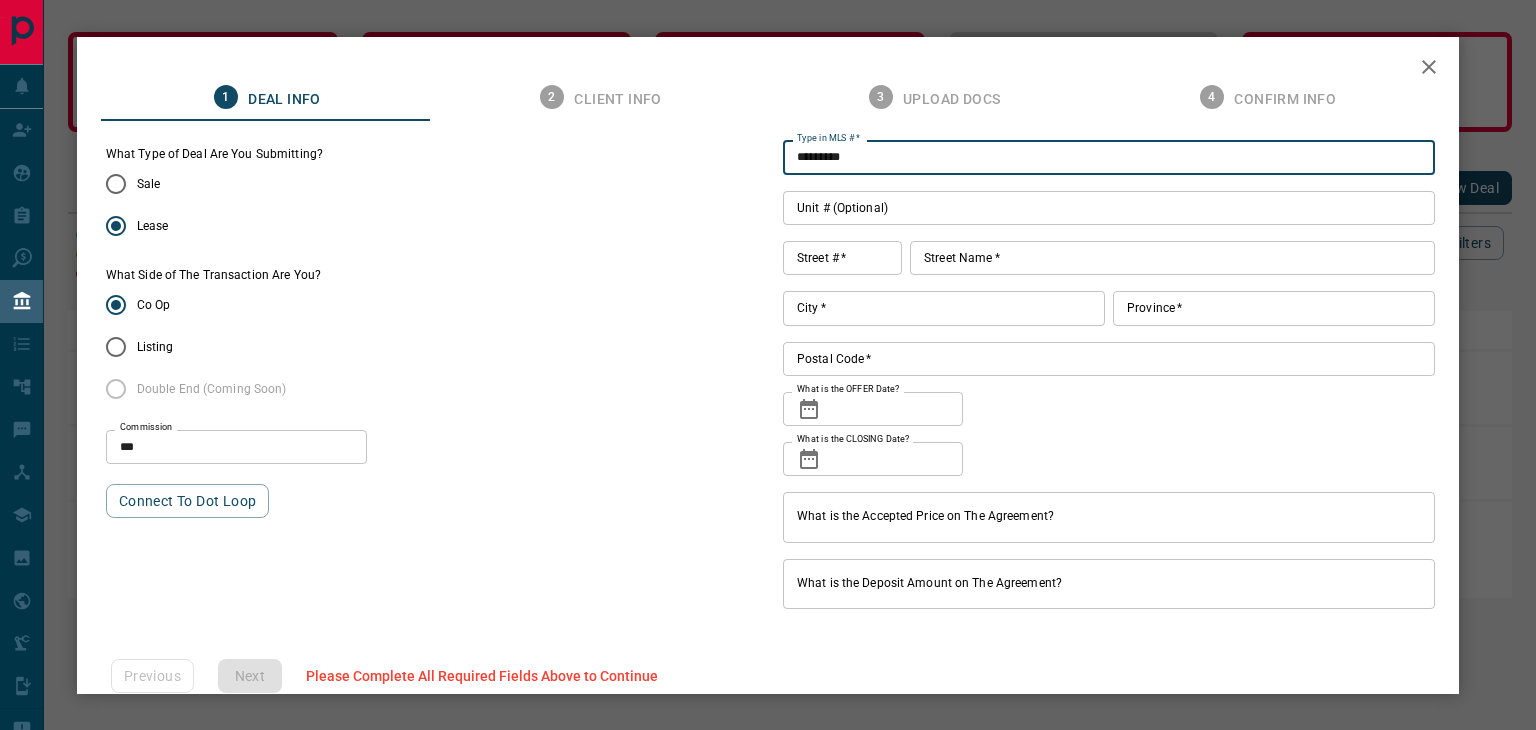 type on "*********" 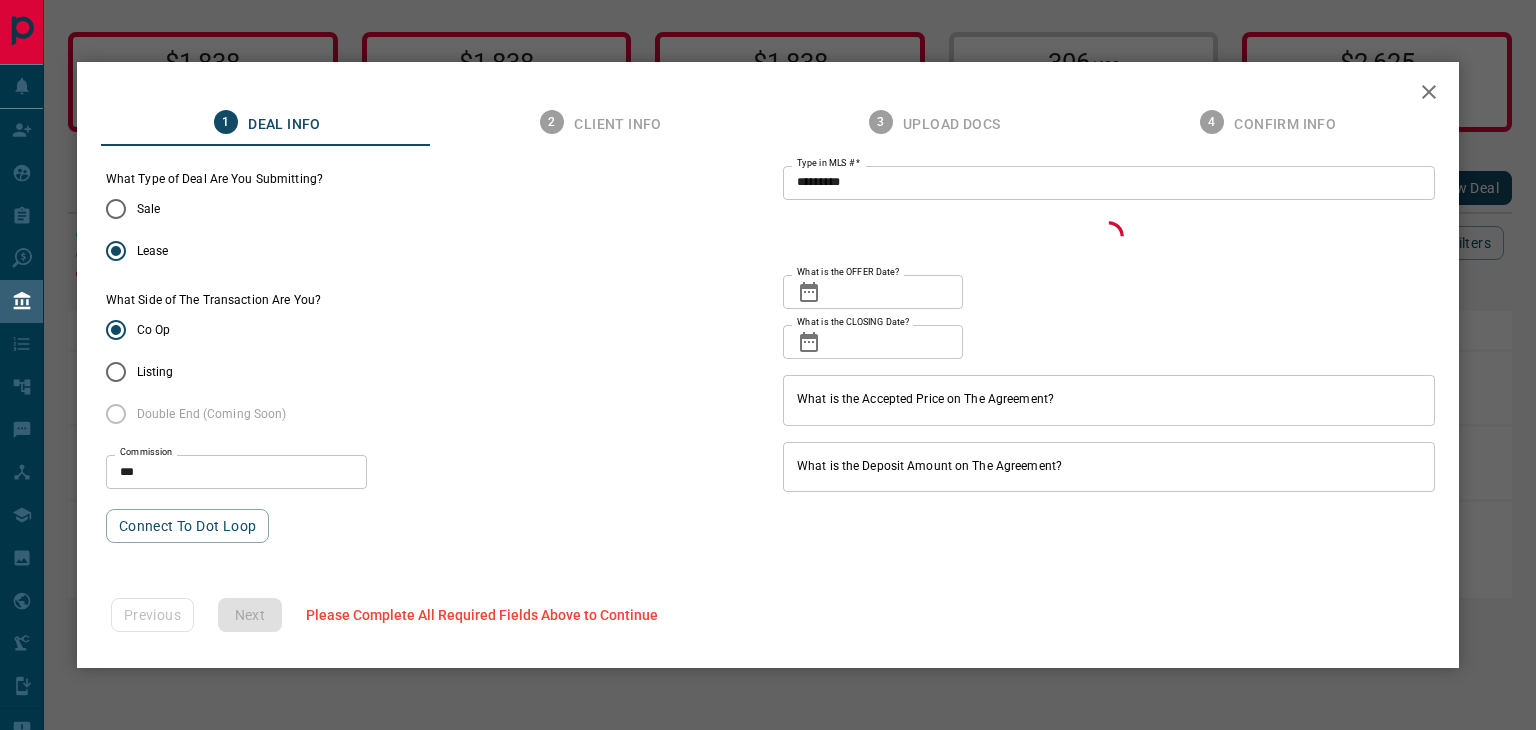click on "What Type of Deal Are You Submitting? Sale Lease What Side of The Transaction Are You? Co Op Listing Double End (Coming Soon) Commission *** Commission Connect to Dot Loop" at bounding box center (432, 357) 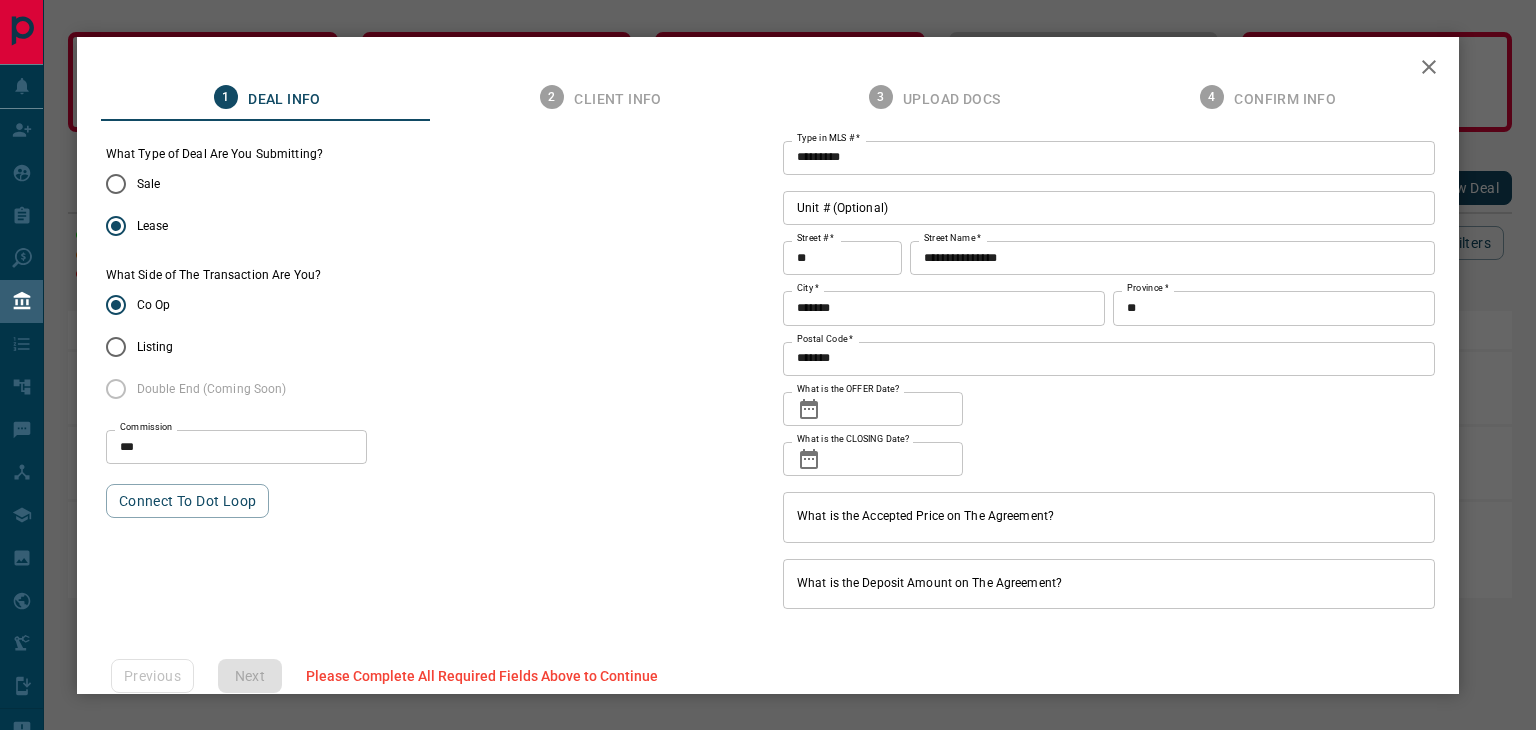 click on "Unit # (Optional)" at bounding box center [1109, 208] 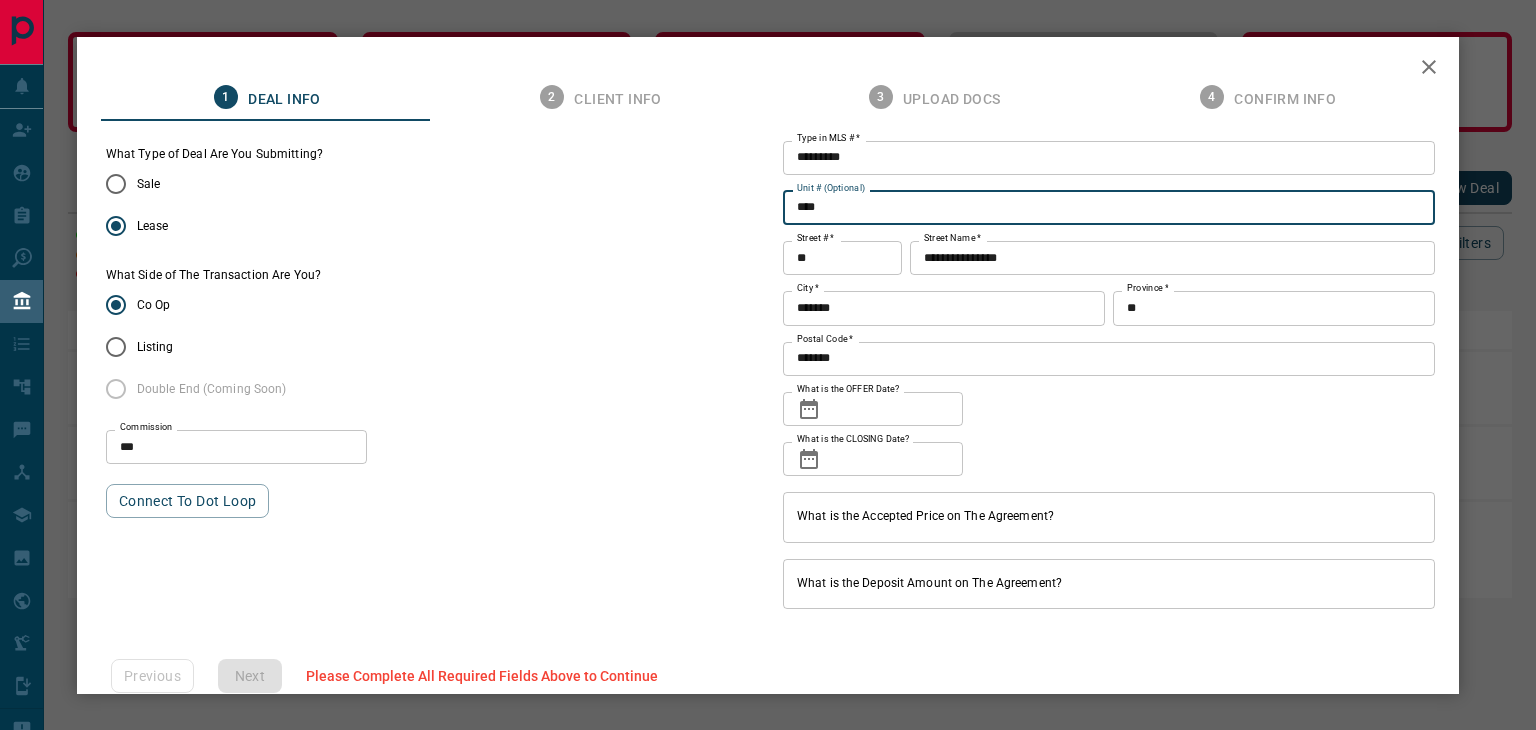type on "****" 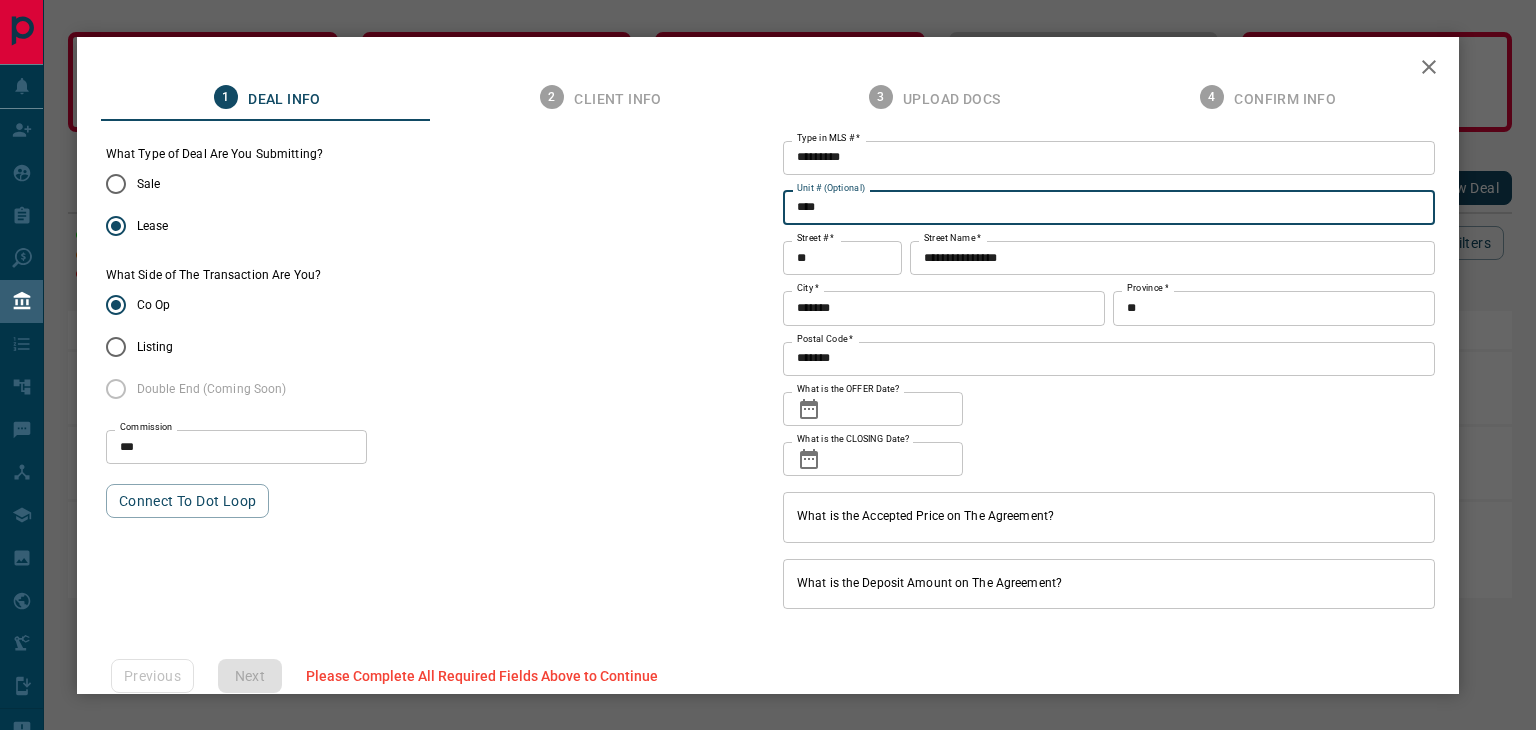 click on "What is the OFFER Date?" at bounding box center [896, 409] 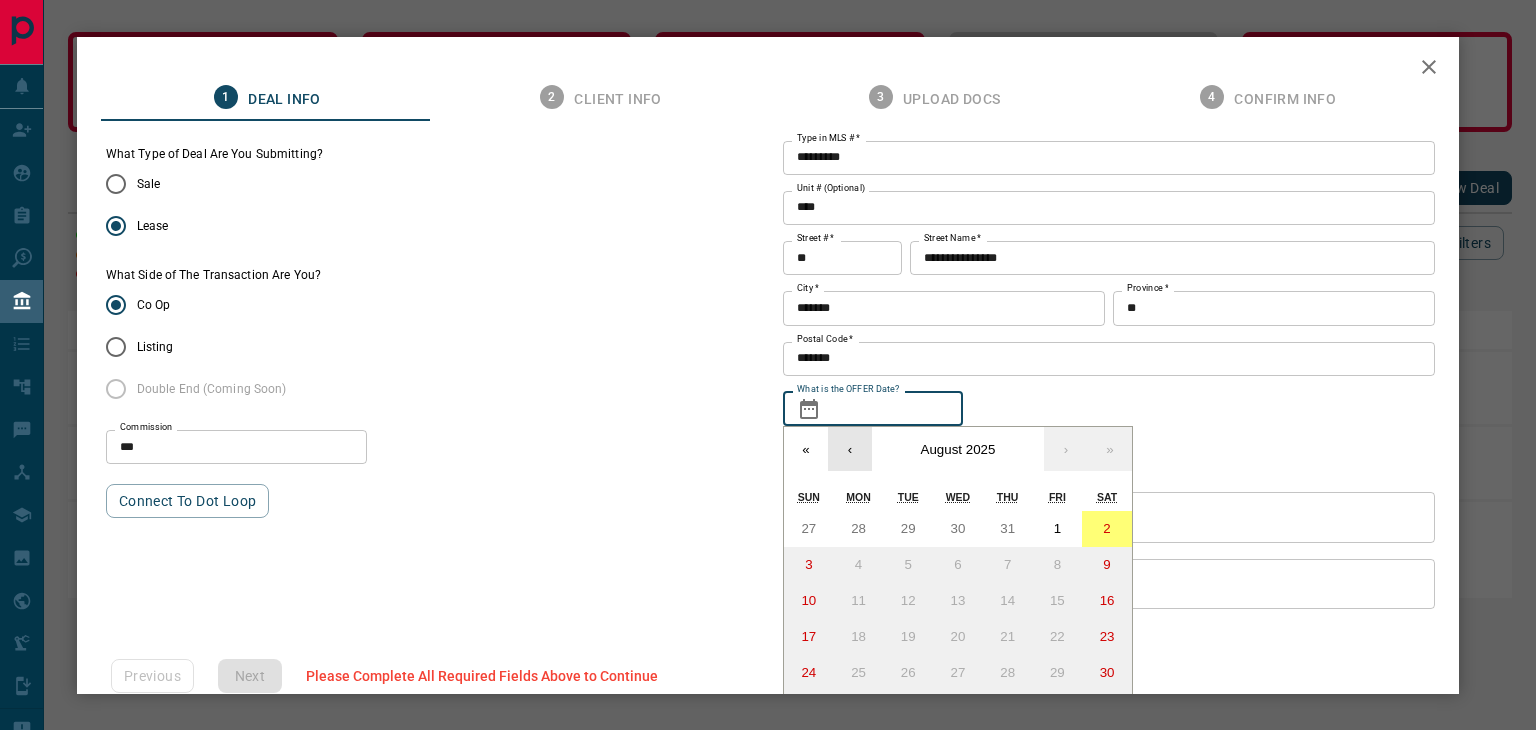 click on "‹" at bounding box center [850, 449] 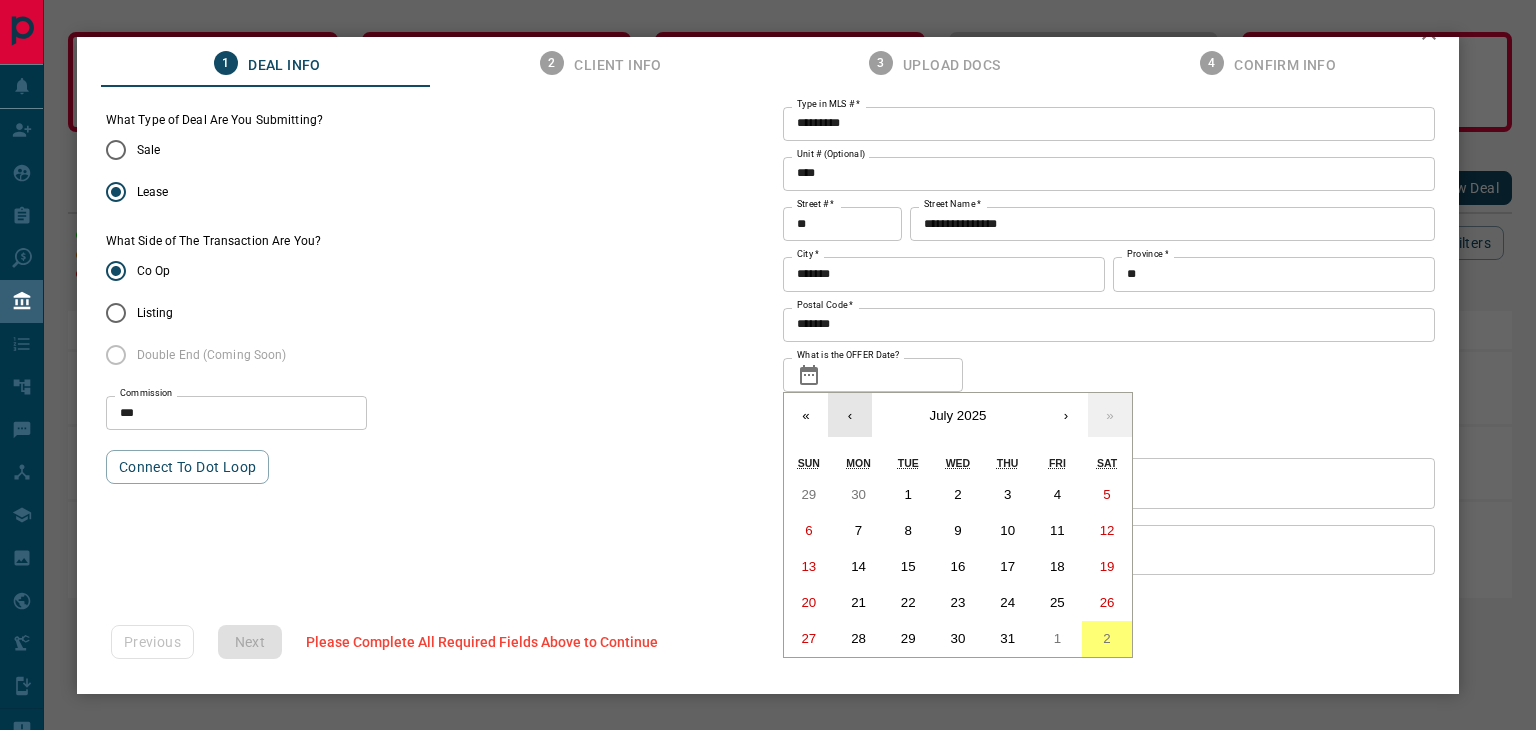 scroll, scrollTop: 35, scrollLeft: 0, axis: vertical 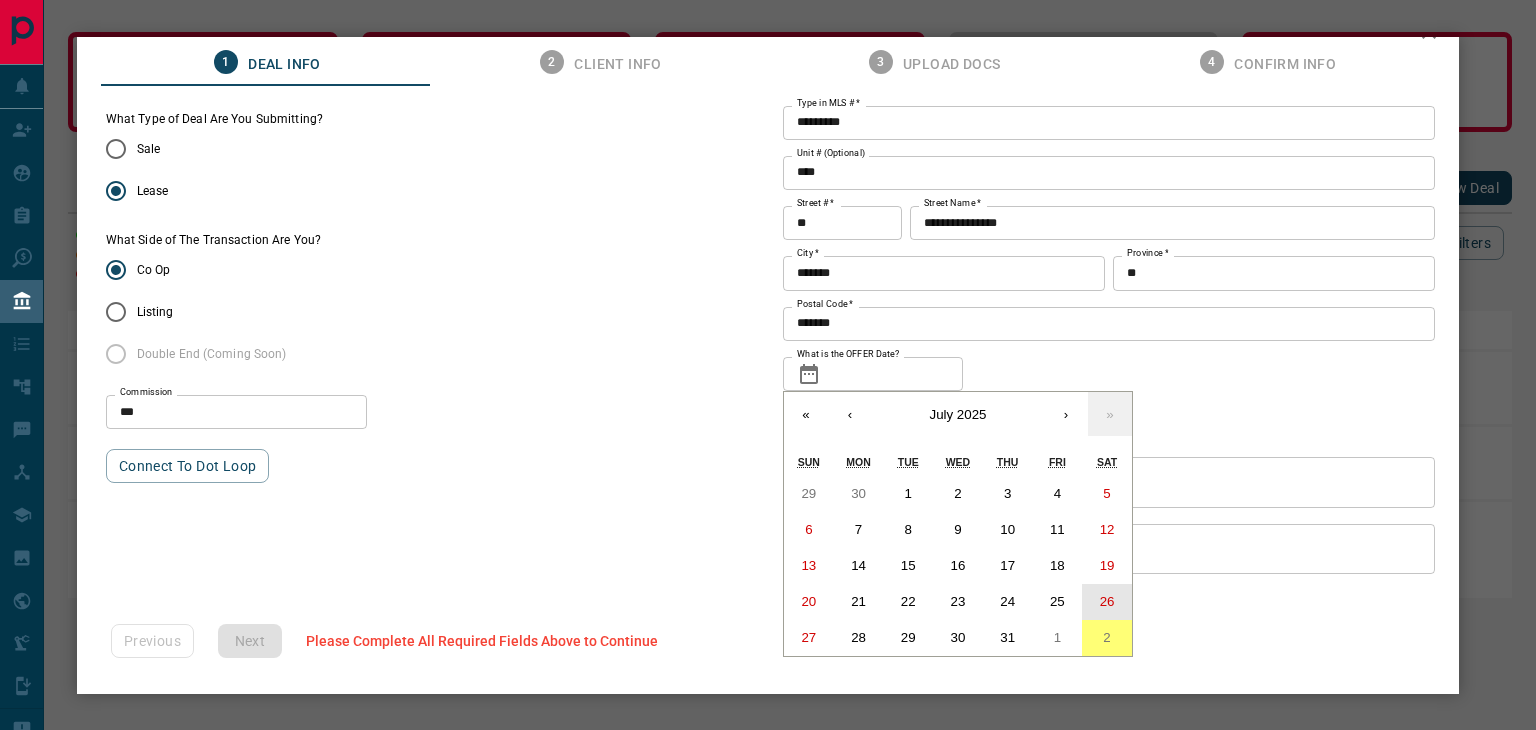 click on "26" at bounding box center (1107, 602) 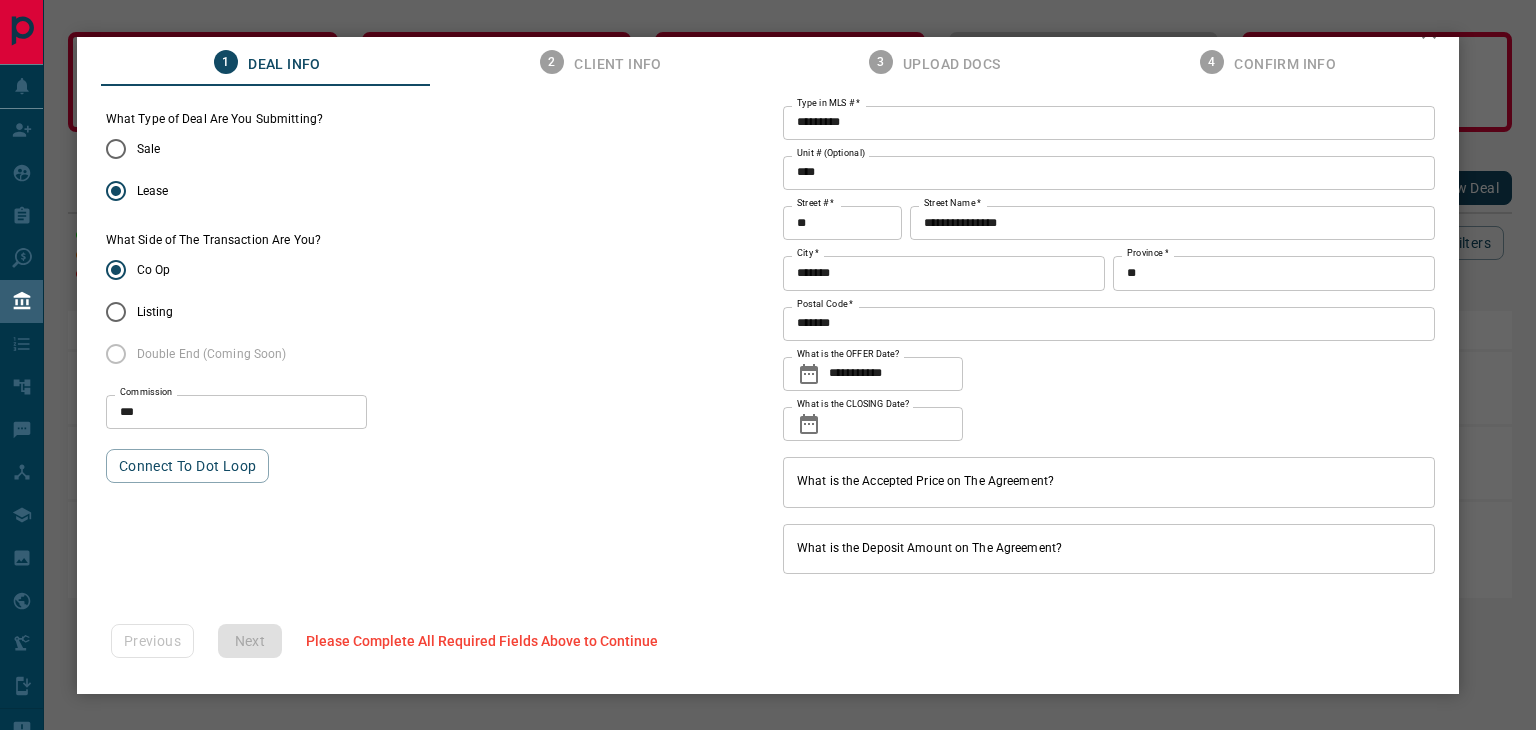 click 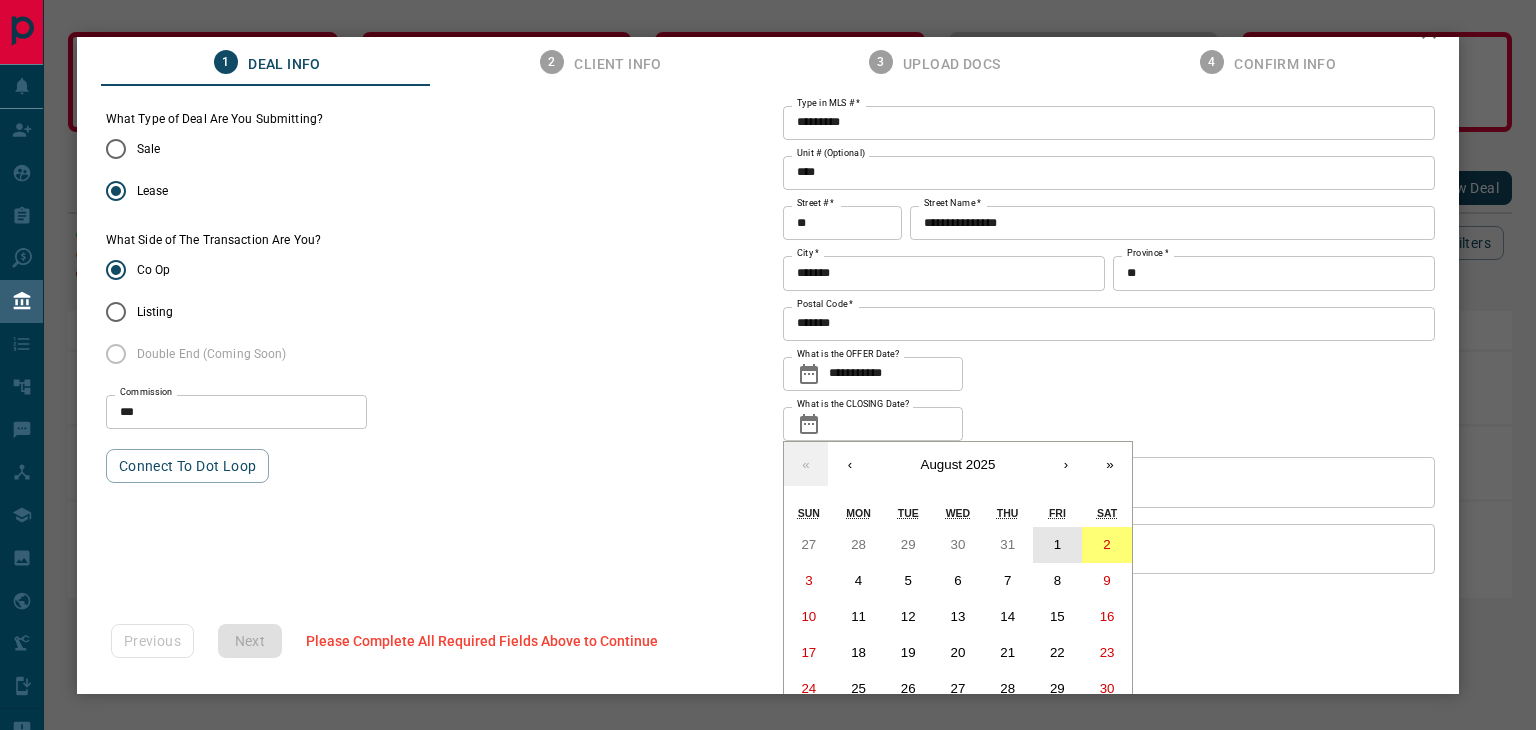 click on "1" at bounding box center [1058, 545] 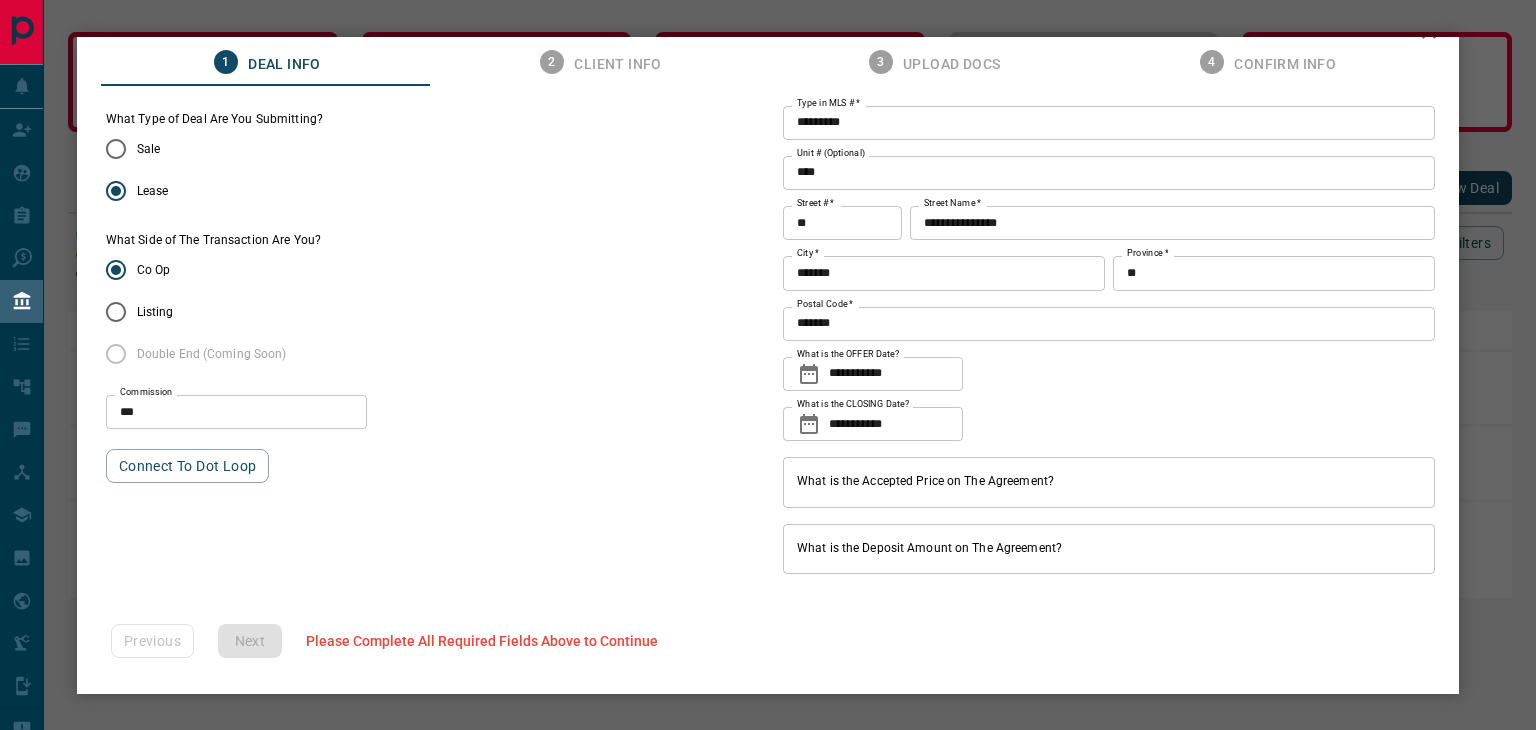 click on "What is the Accepted Price on The Agreement?" at bounding box center (1109, 482) 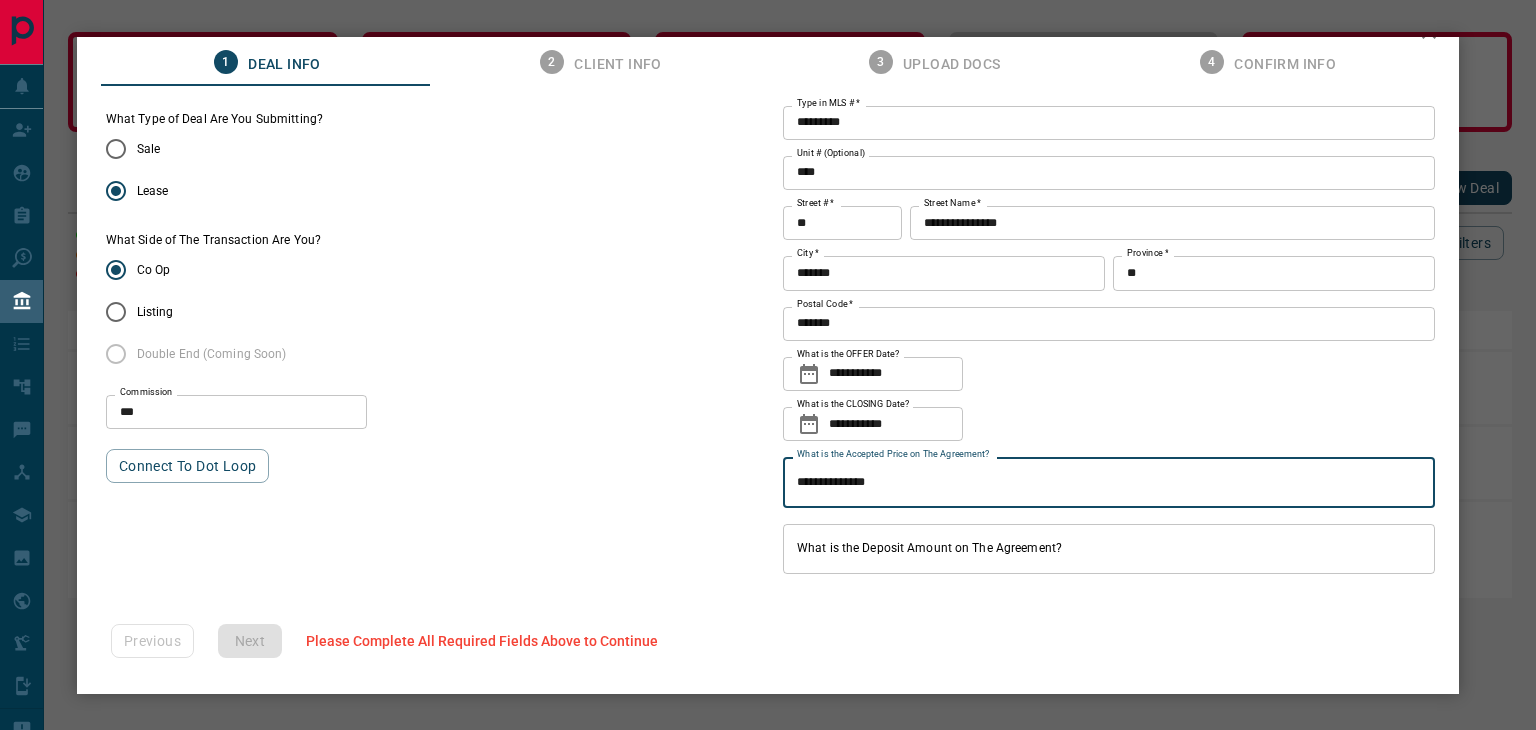 type on "**********" 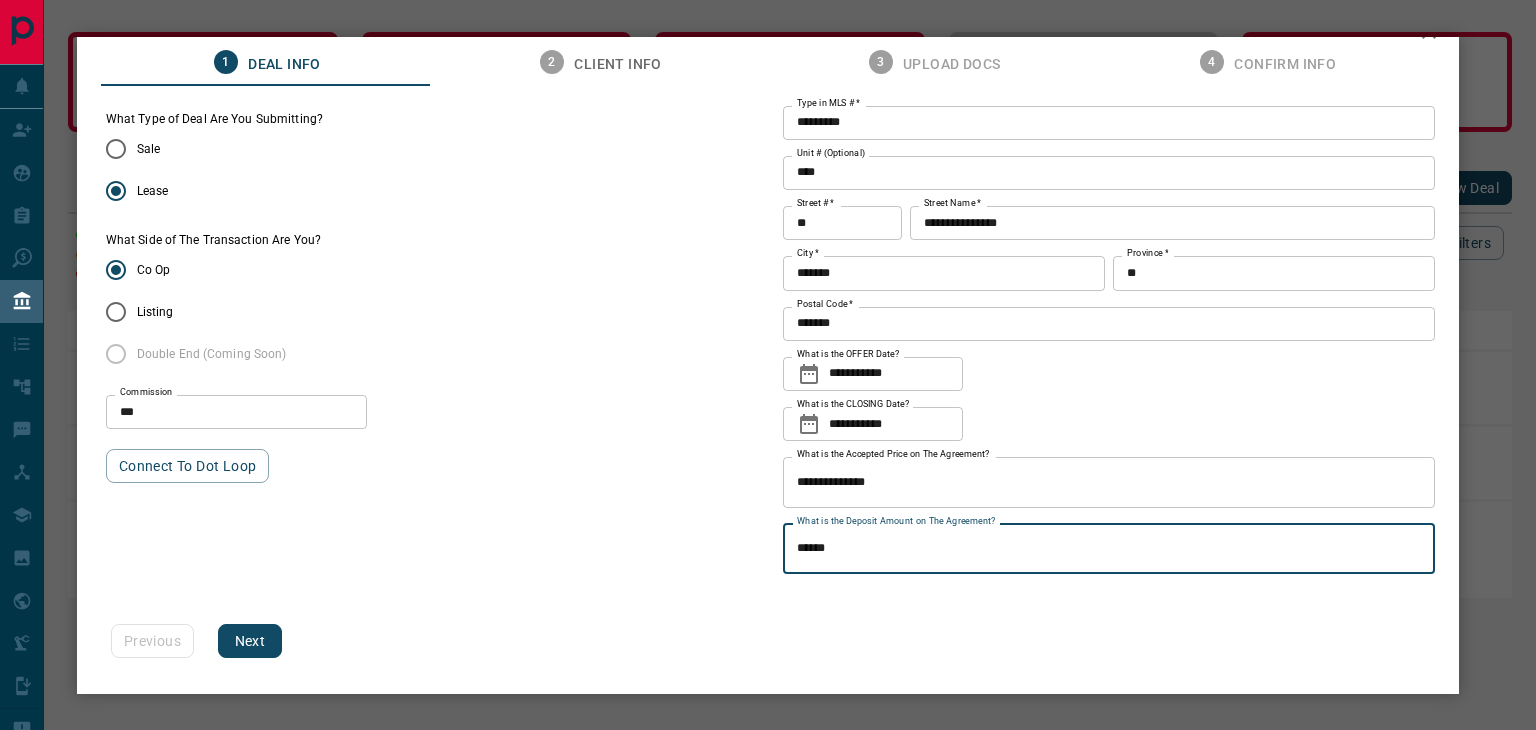 type on "******" 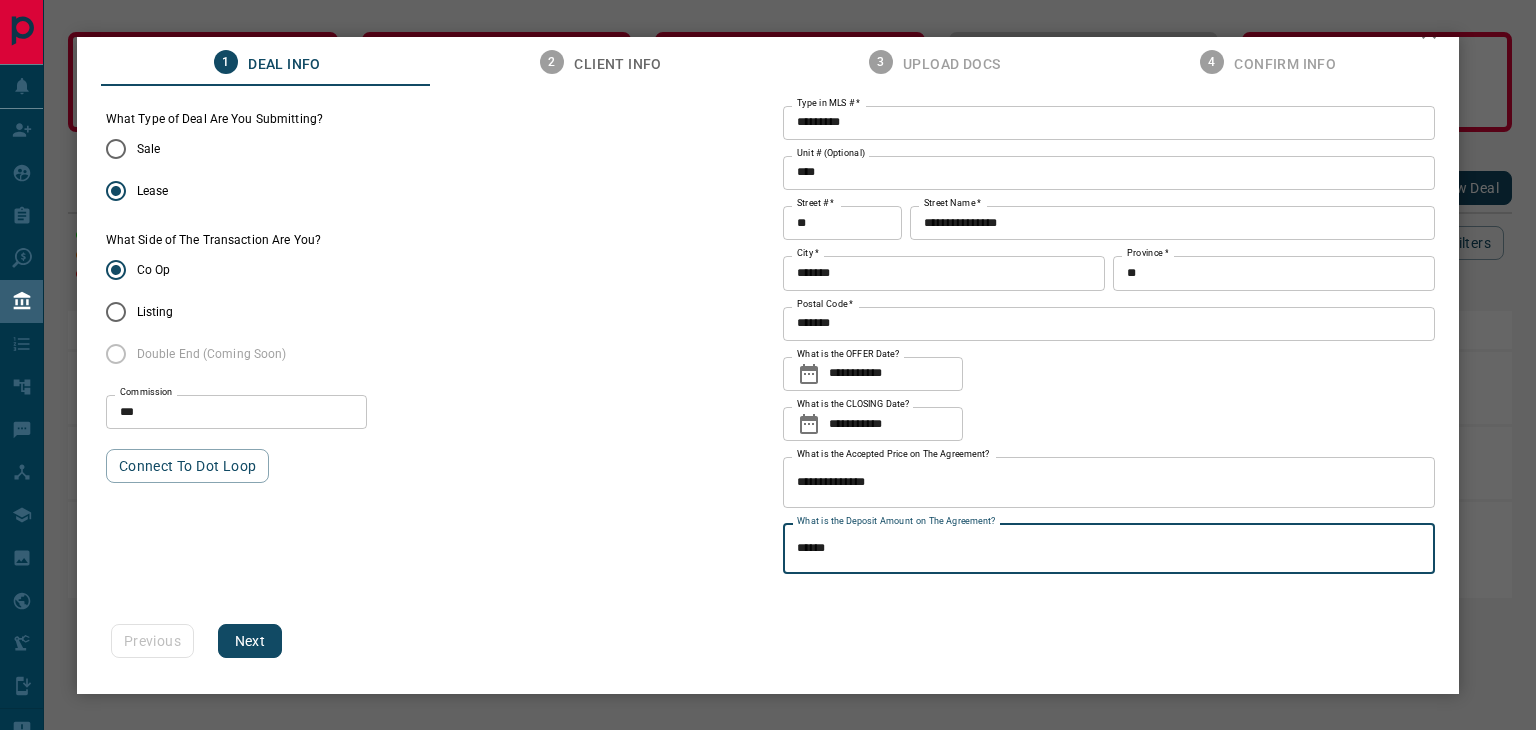 drag, startPoint x: 480, startPoint y: 544, endPoint x: 364, endPoint y: 587, distance: 123.71338 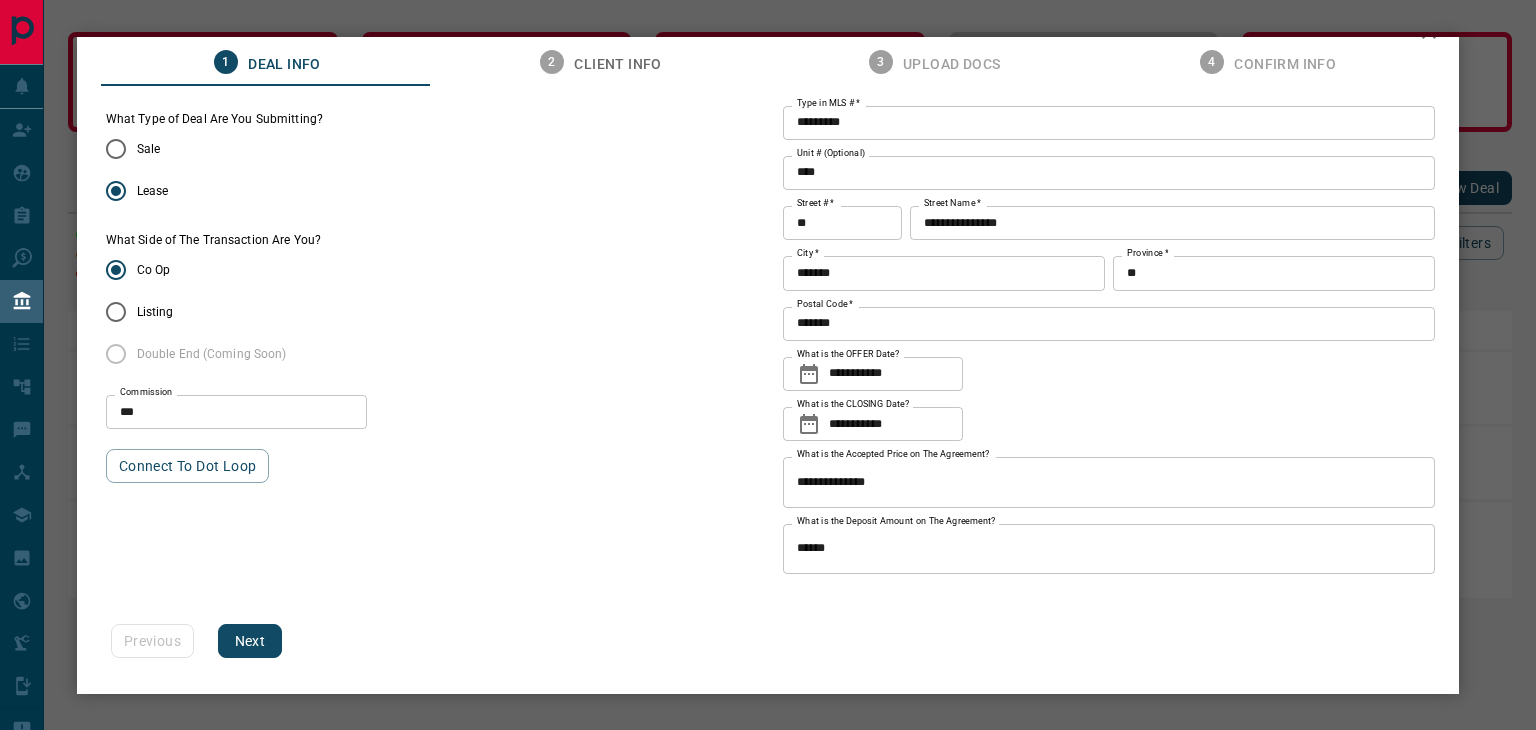 drag, startPoint x: 260, startPoint y: 611, endPoint x: 264, endPoint y: 626, distance: 15.524175 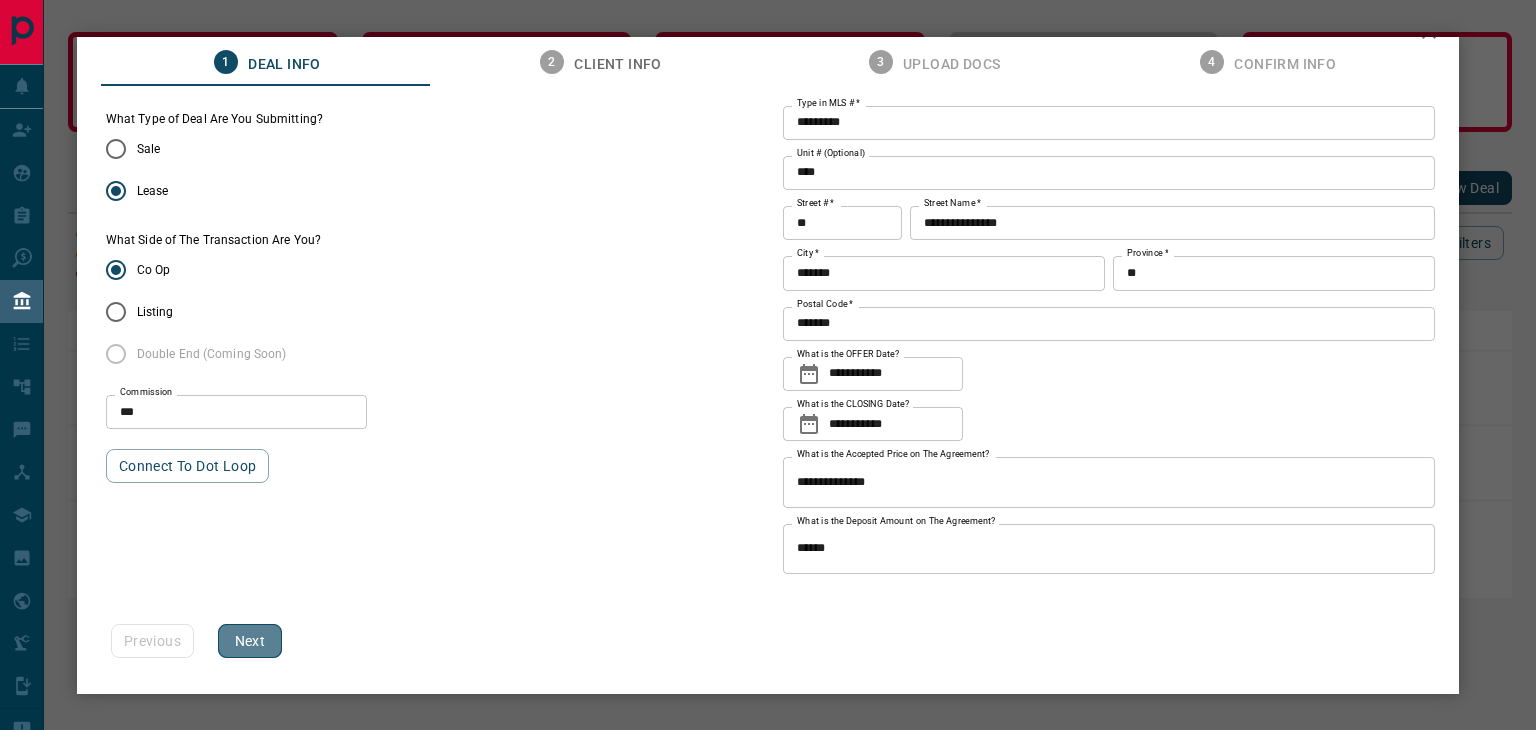 click on "Next" at bounding box center (250, 641) 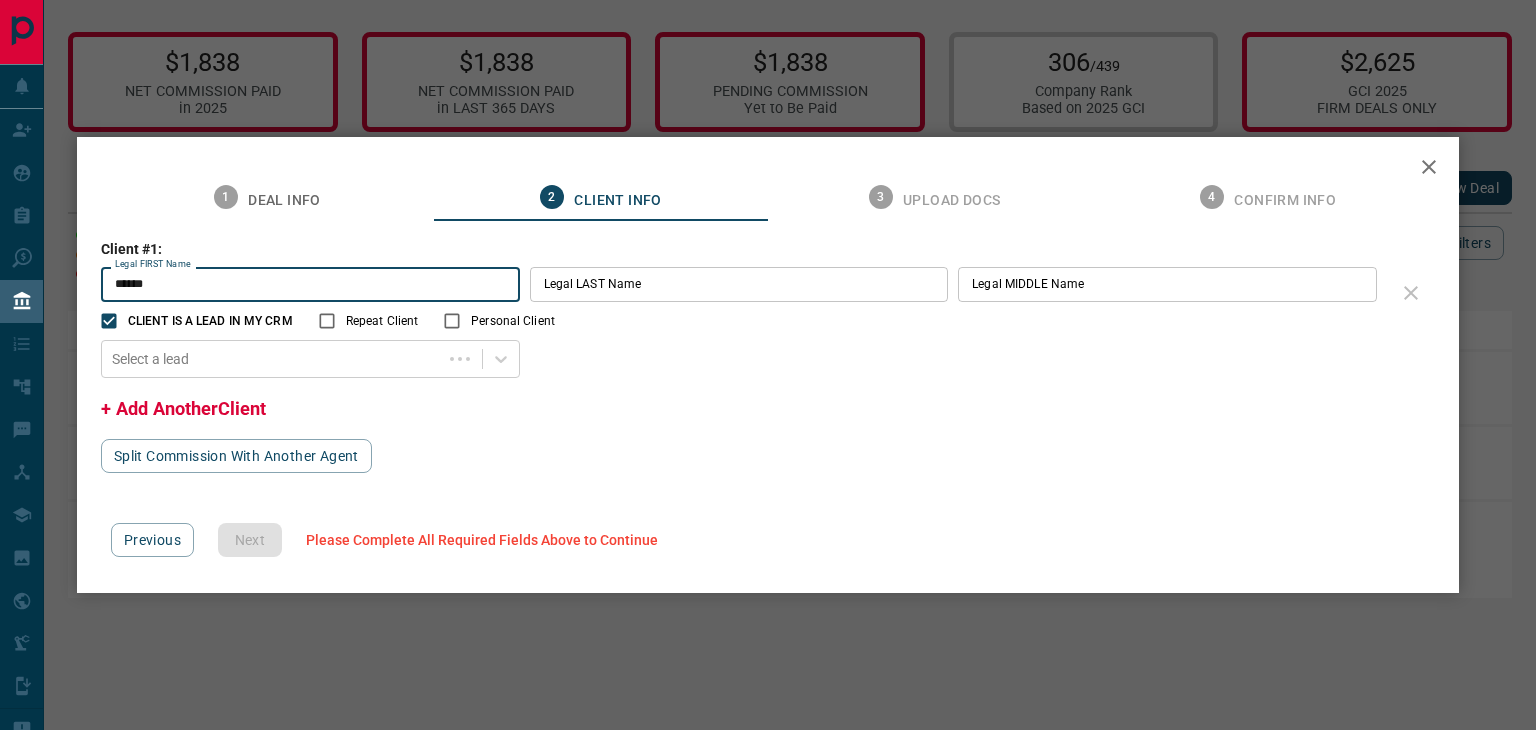 type on "******" 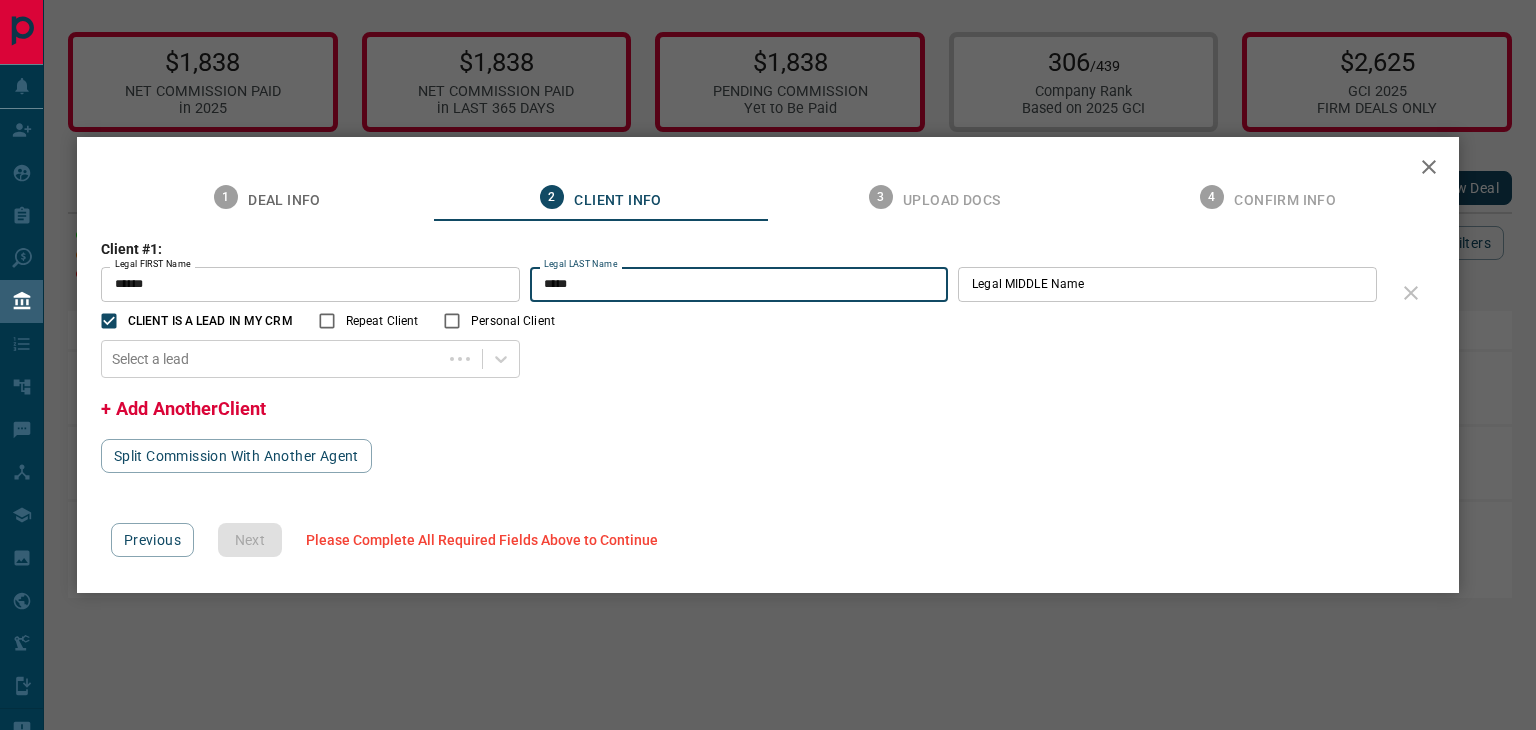 type on "*****" 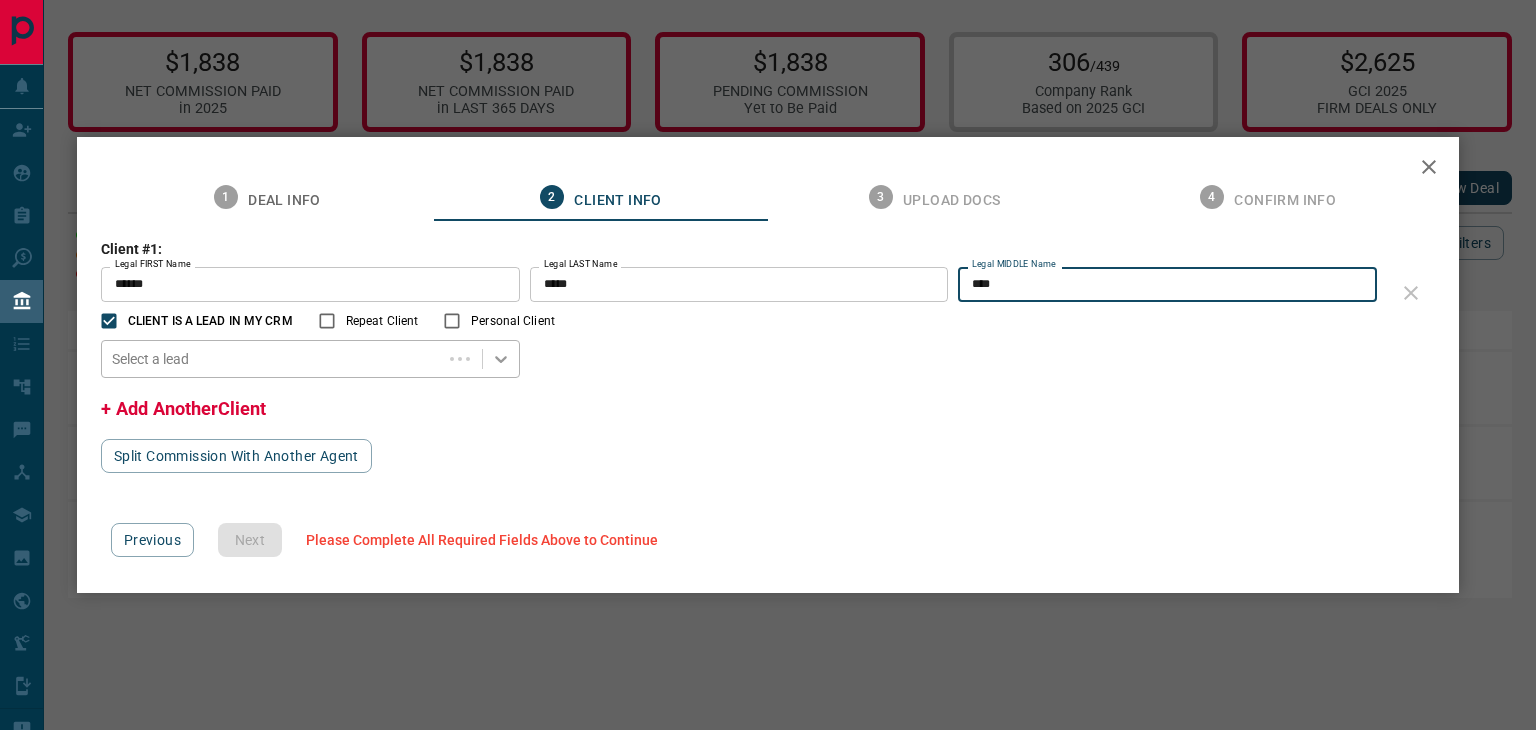 type on "****" 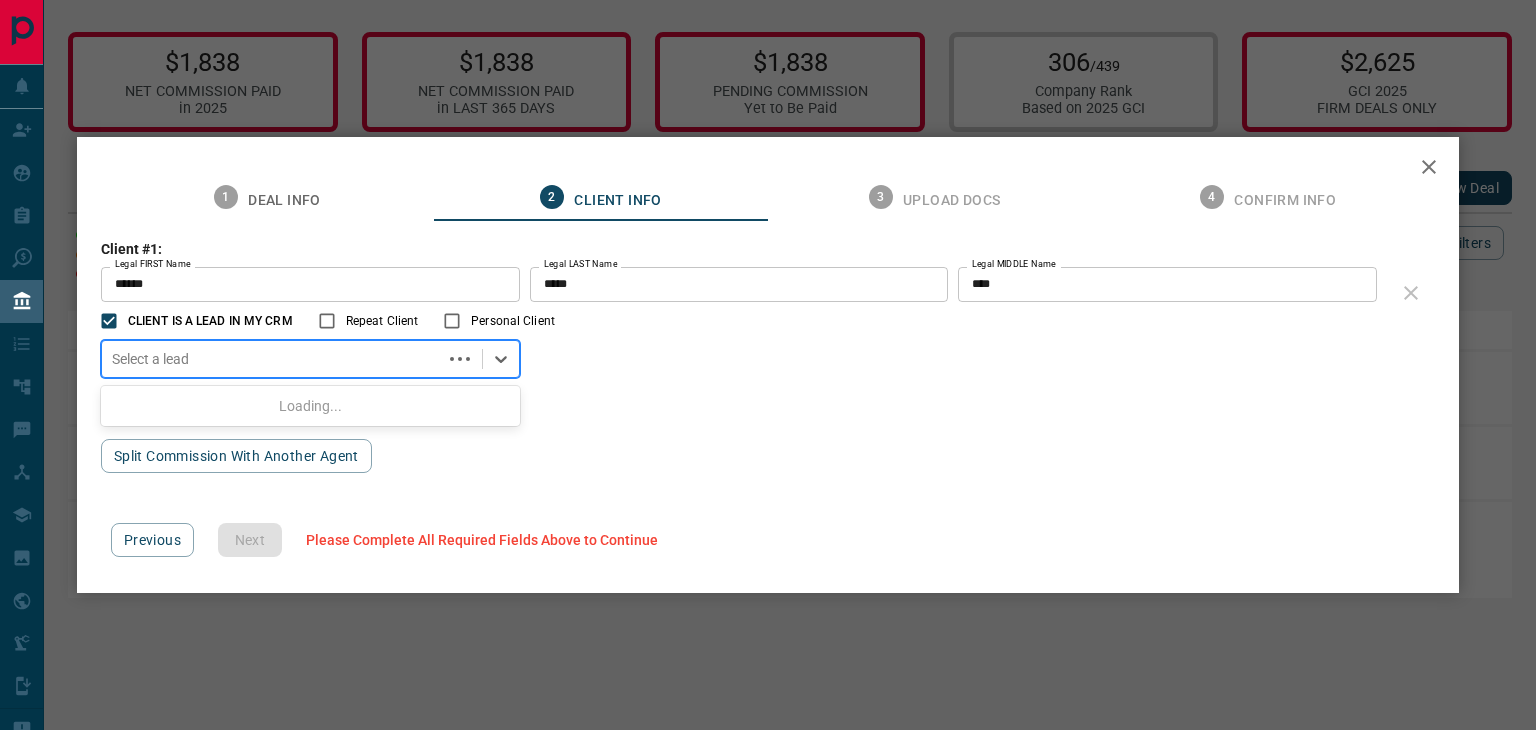 click at bounding box center [272, 359] 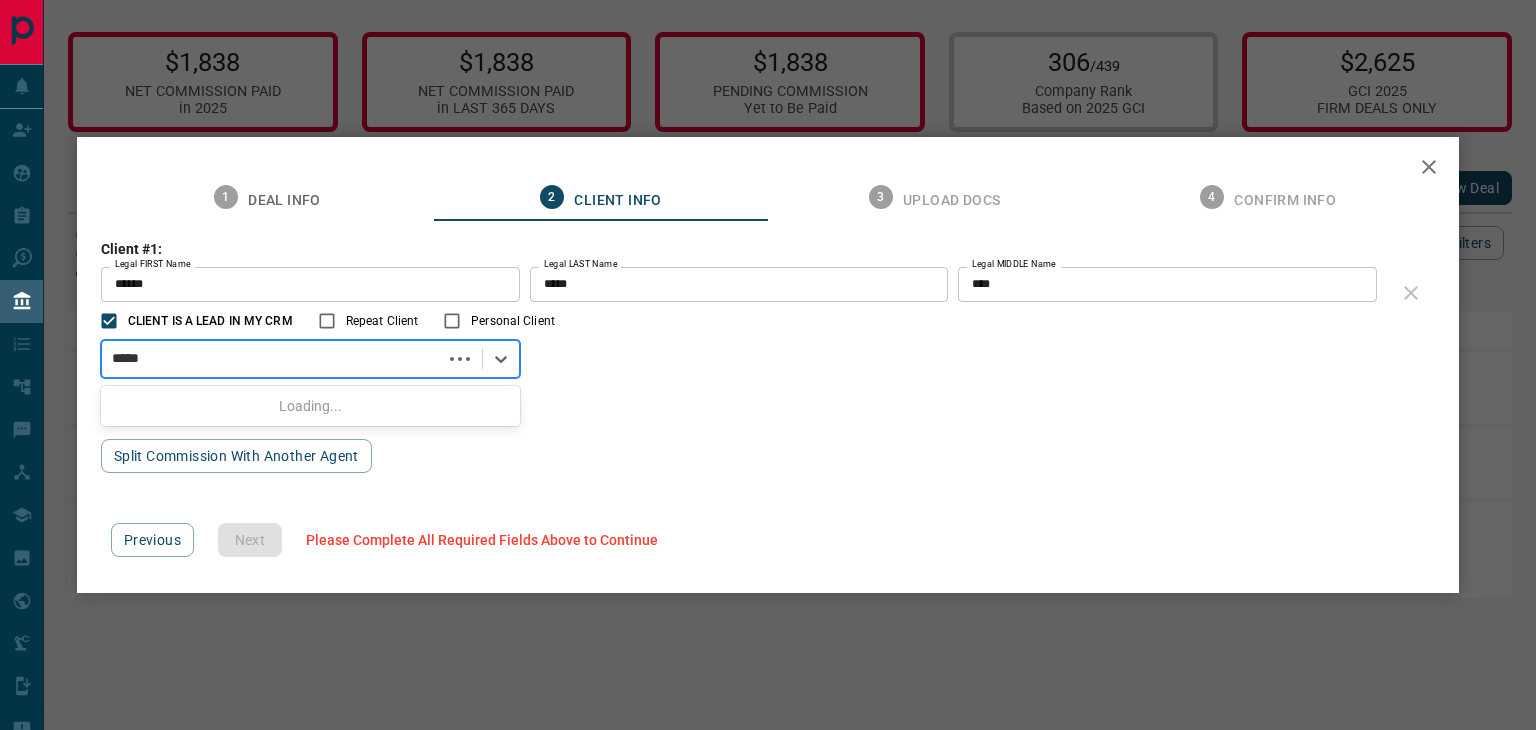 type on "******" 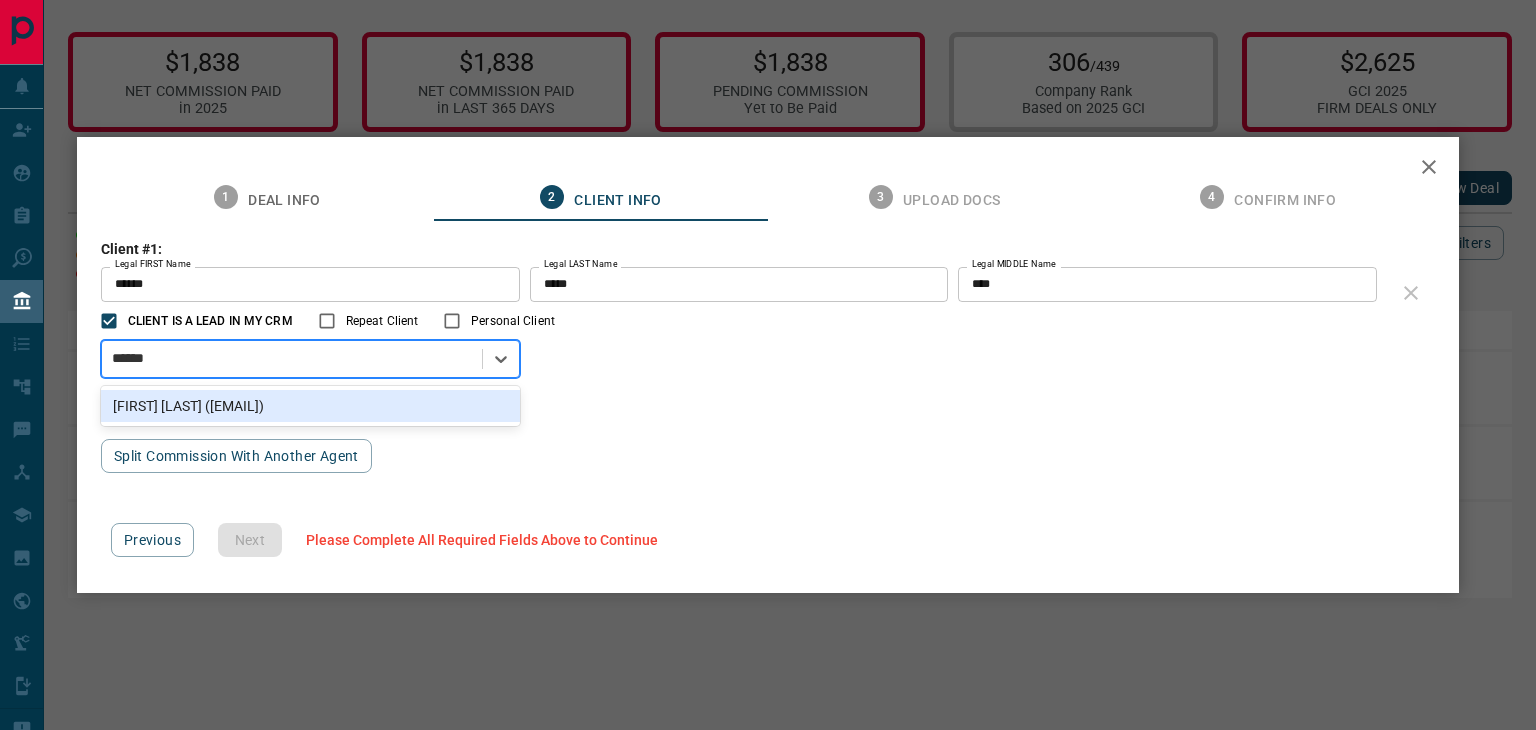 click on "[FIRST] [LAST] ([EMAIL])" at bounding box center [310, 406] 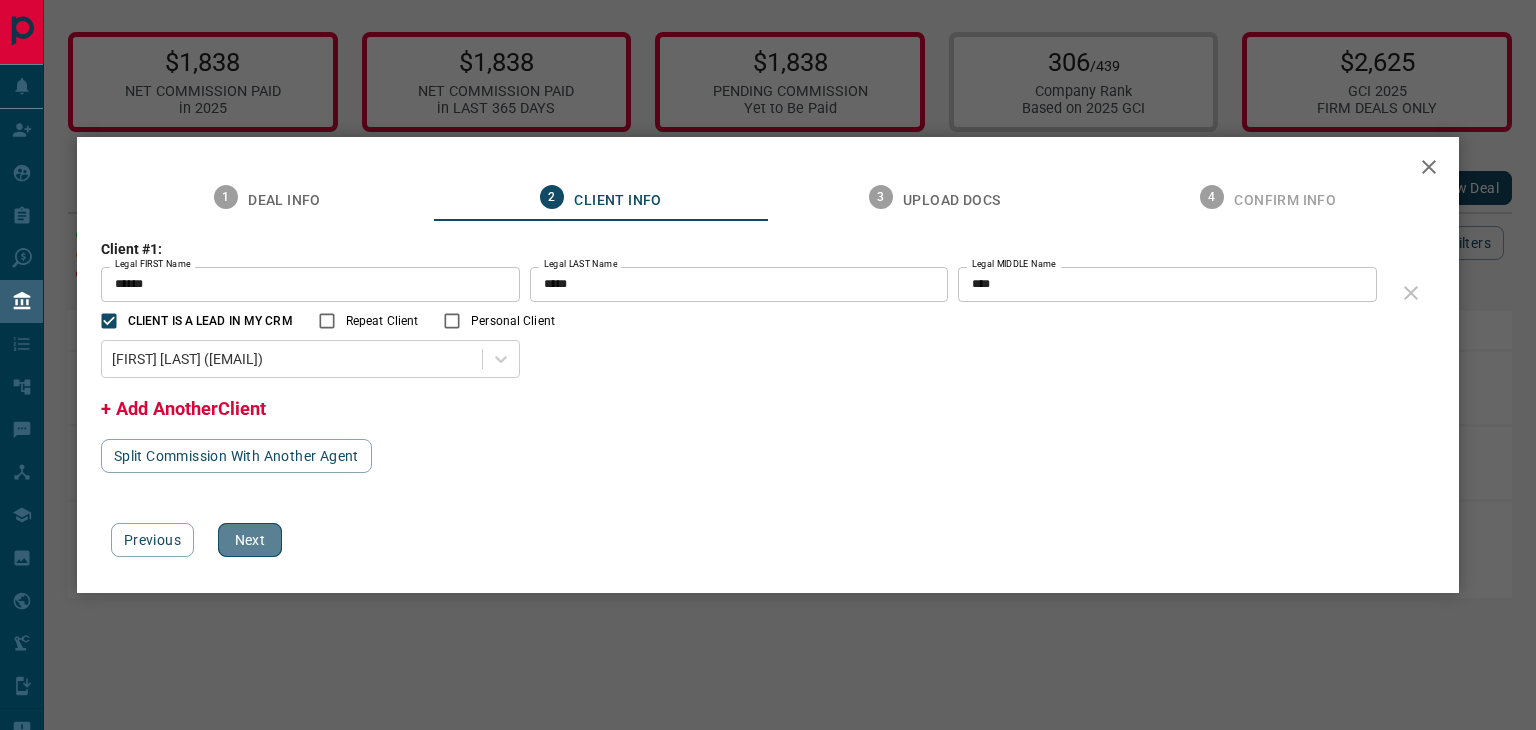 click on "Next" at bounding box center [250, 540] 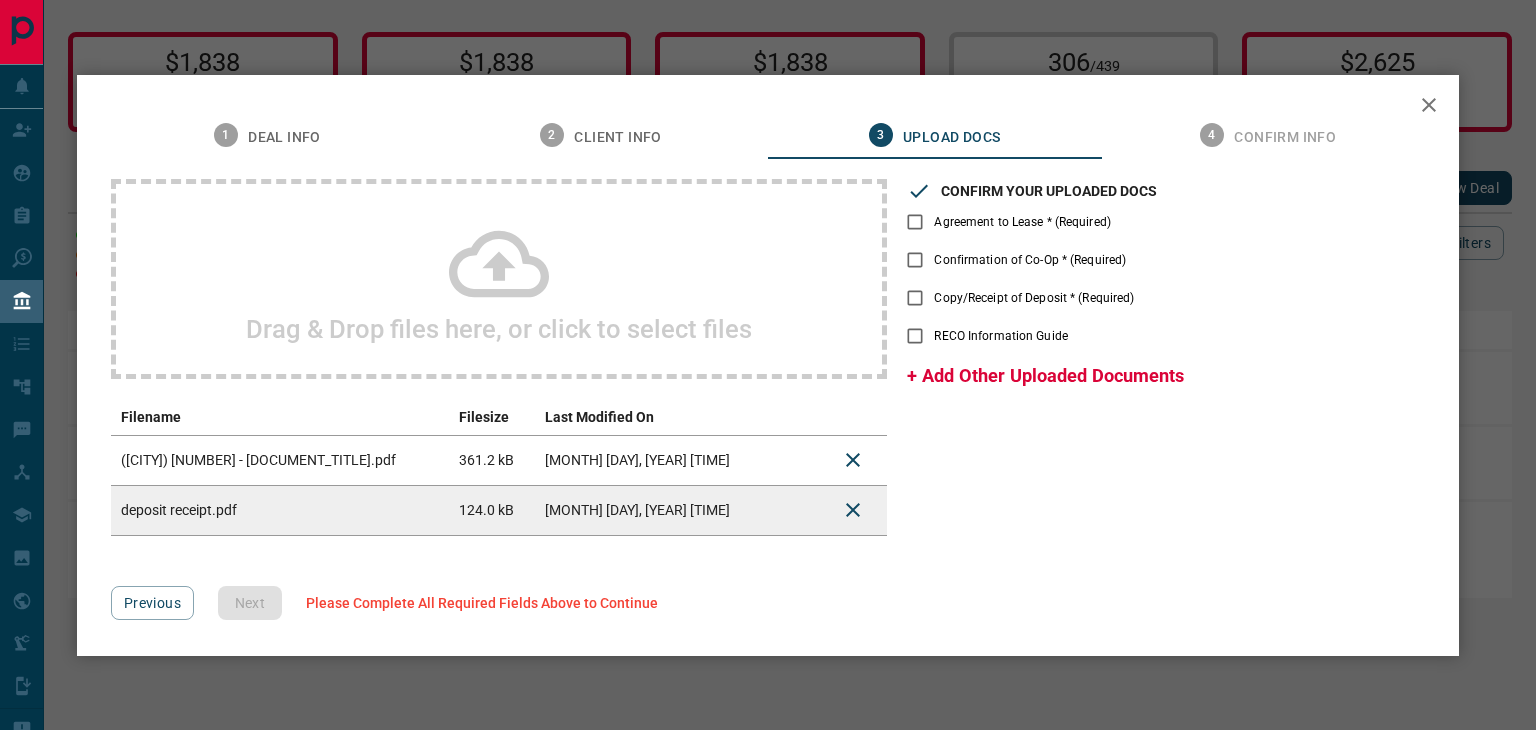 click 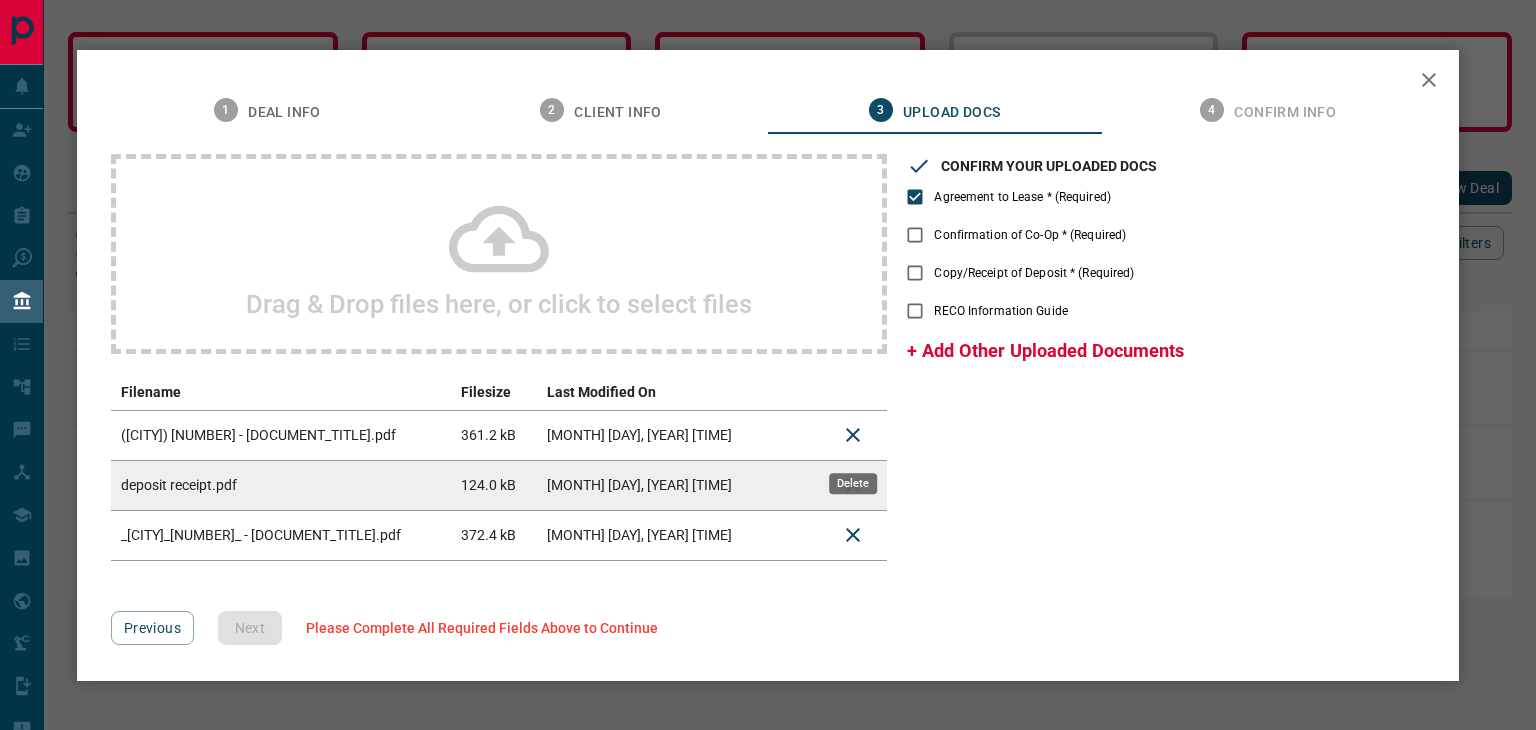 click 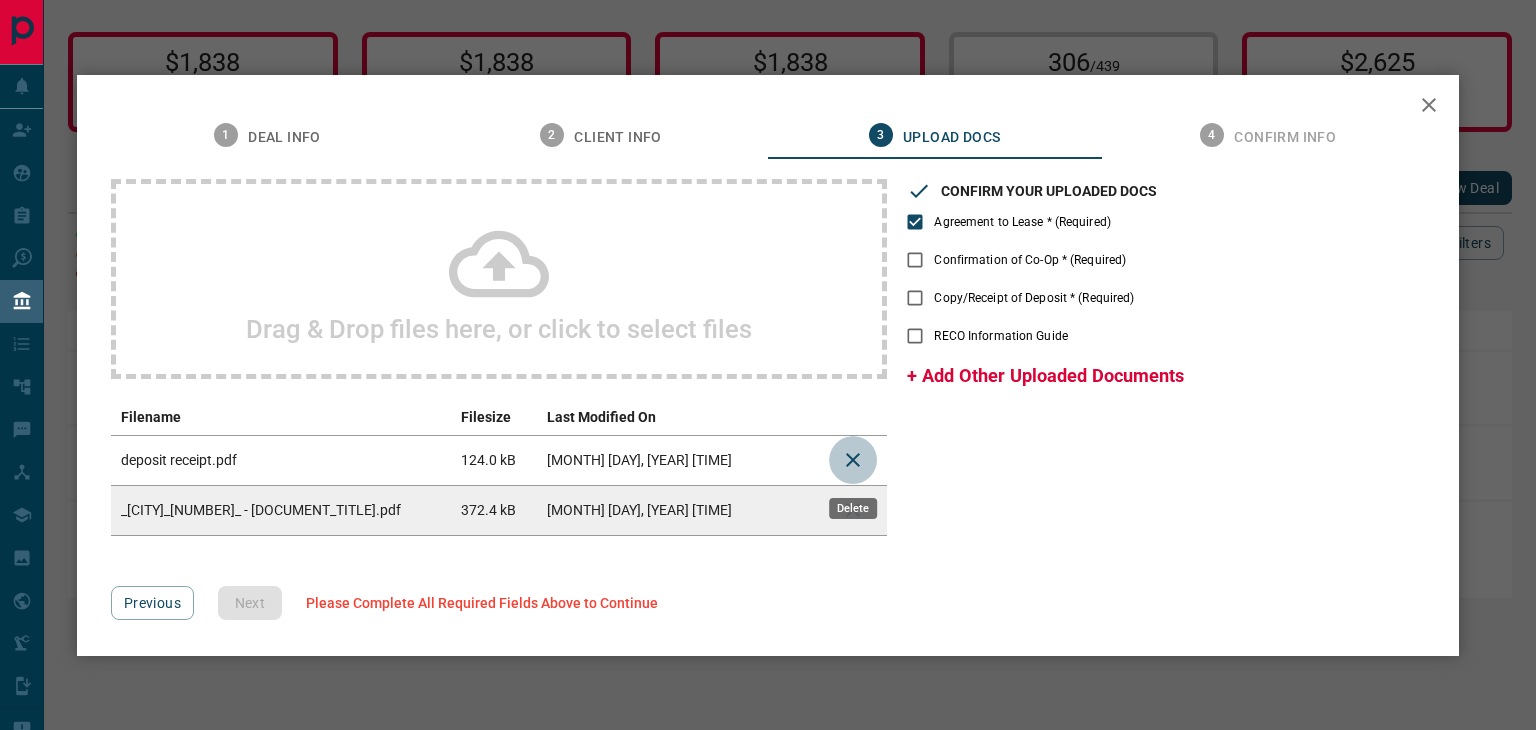 click at bounding box center (853, 460) 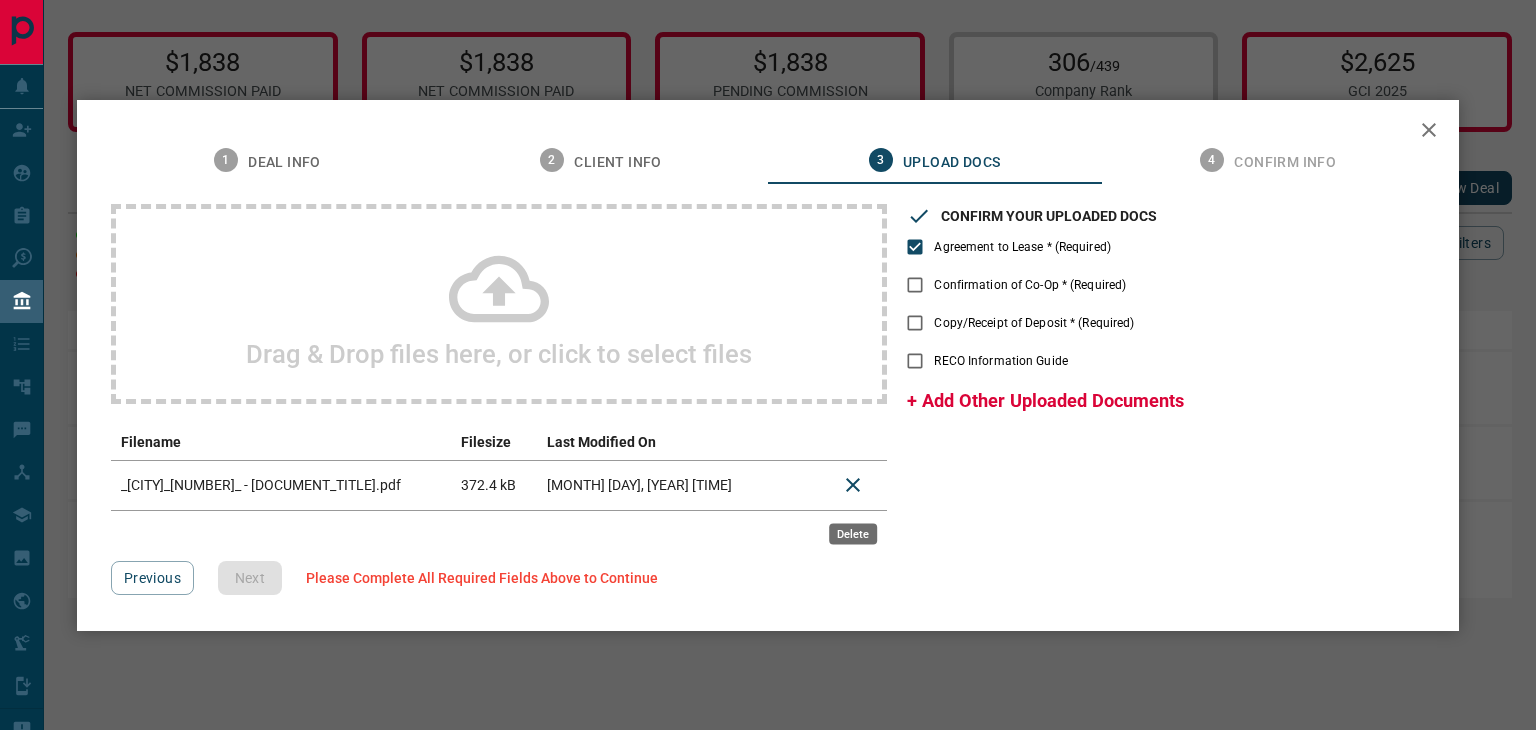 click 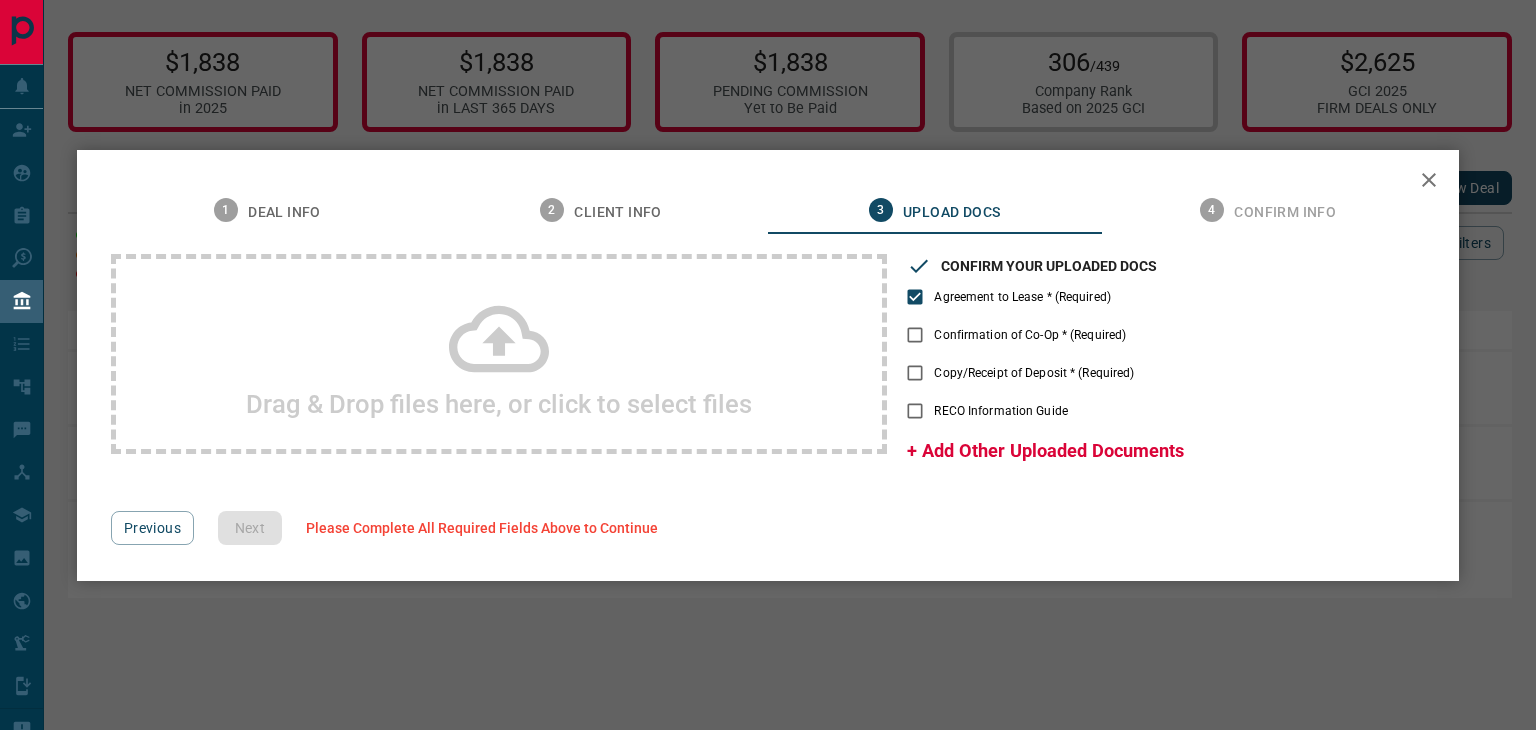 click 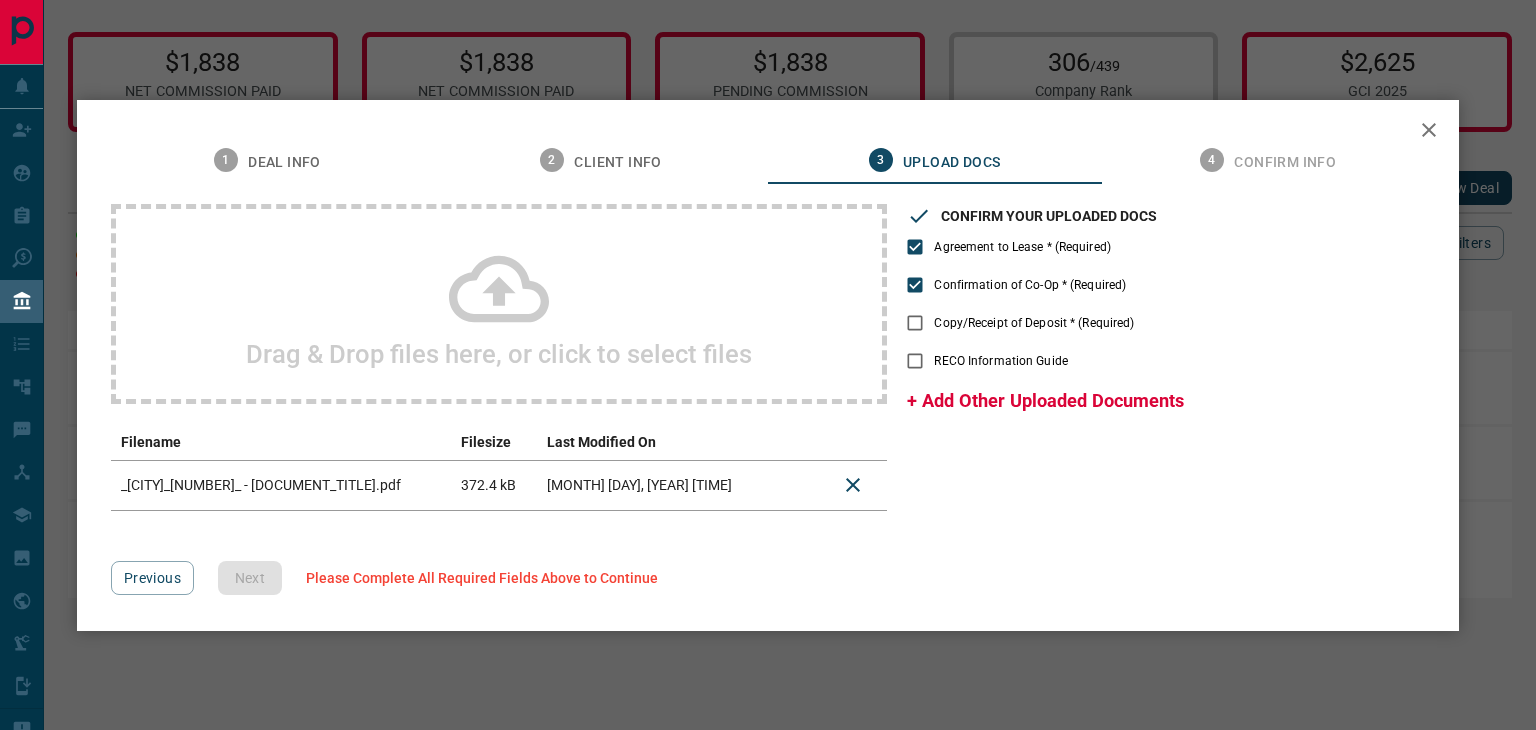 click 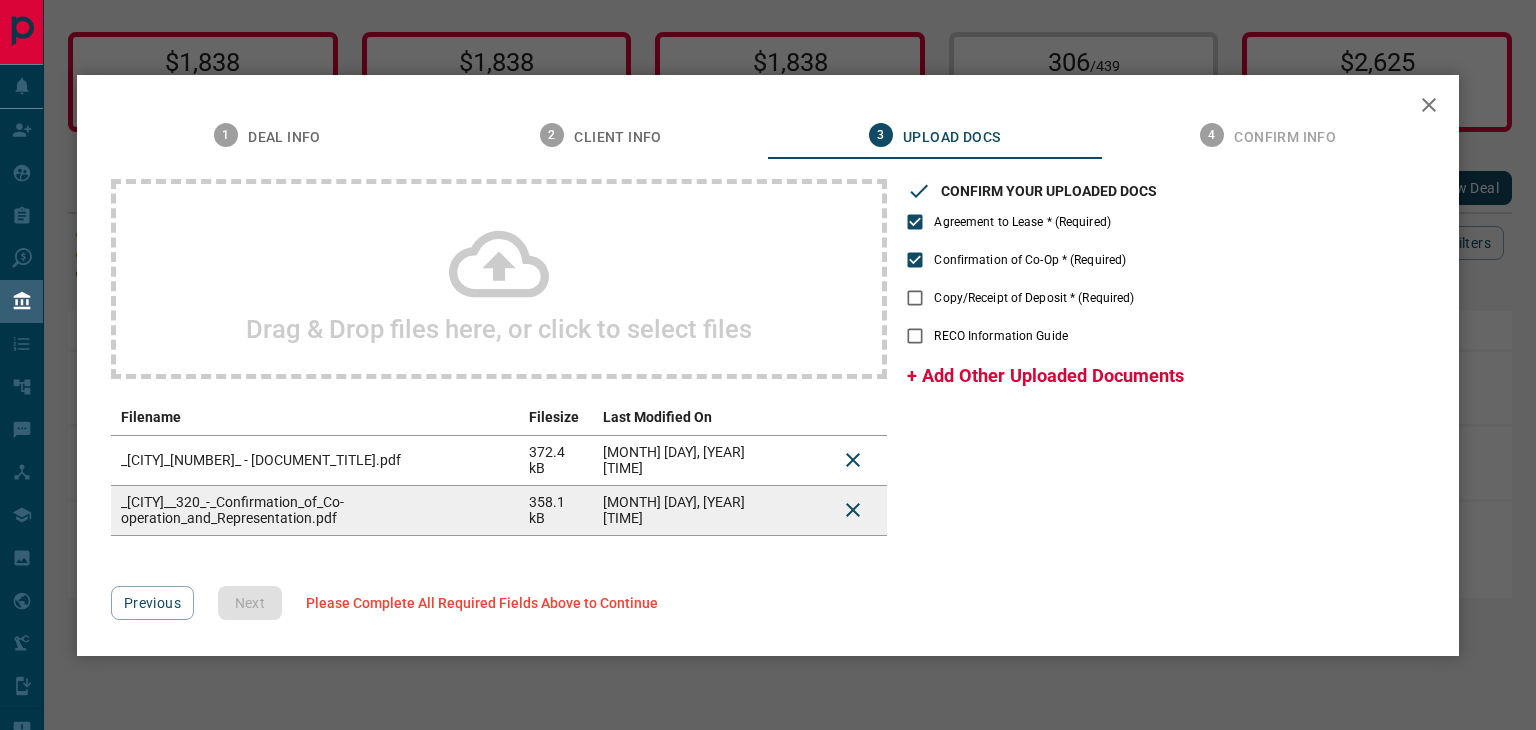 click 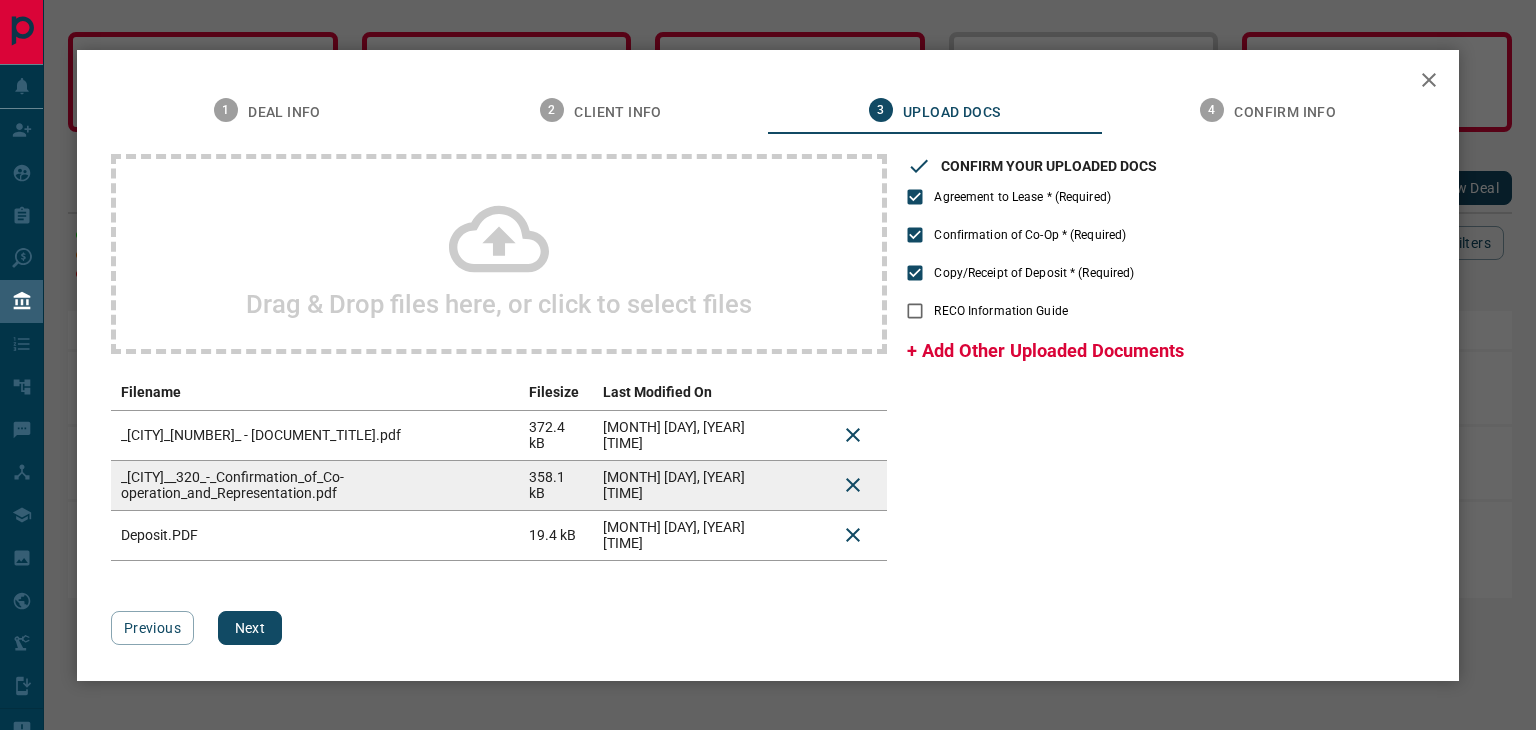 click 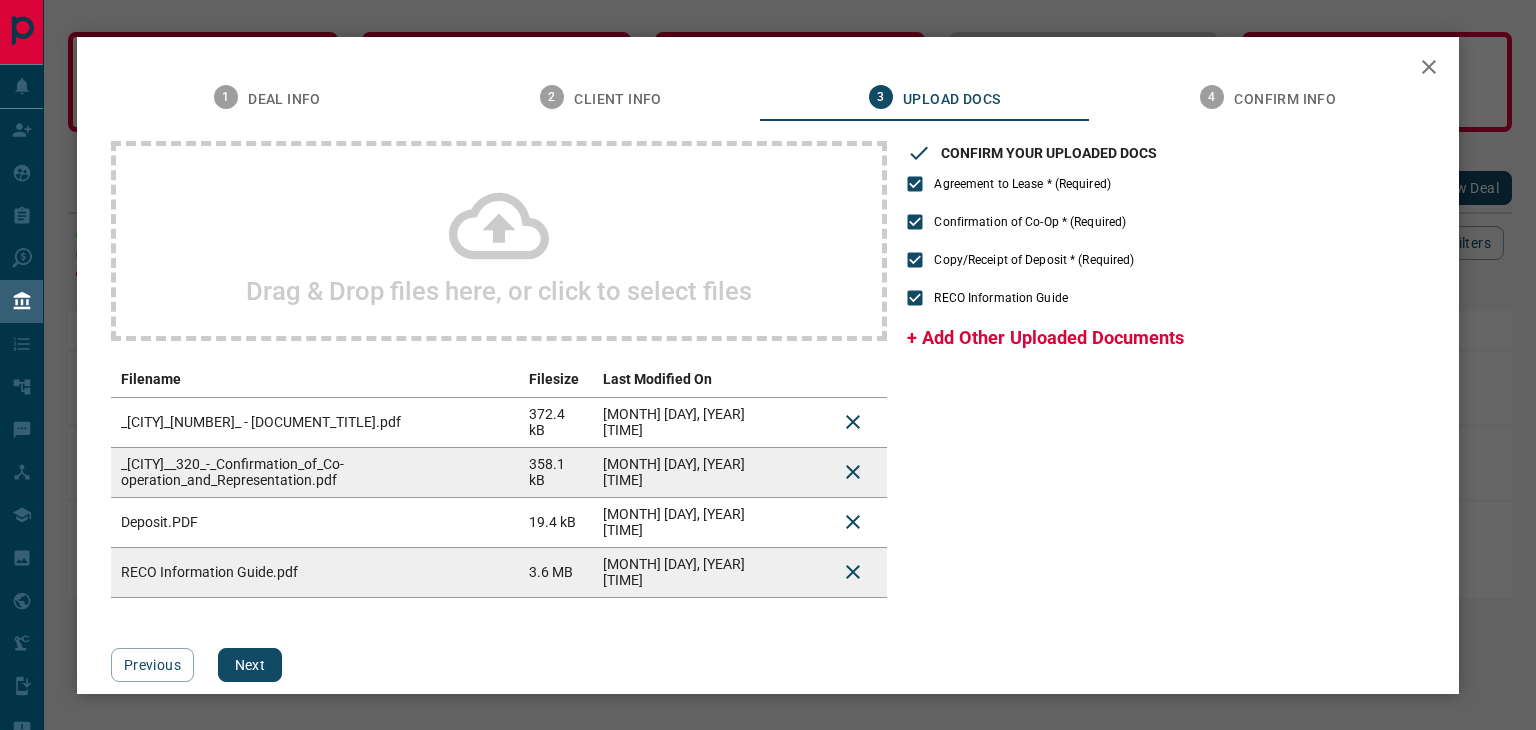 click on "+ Add Other Uploaded Documents" at bounding box center (1045, 337) 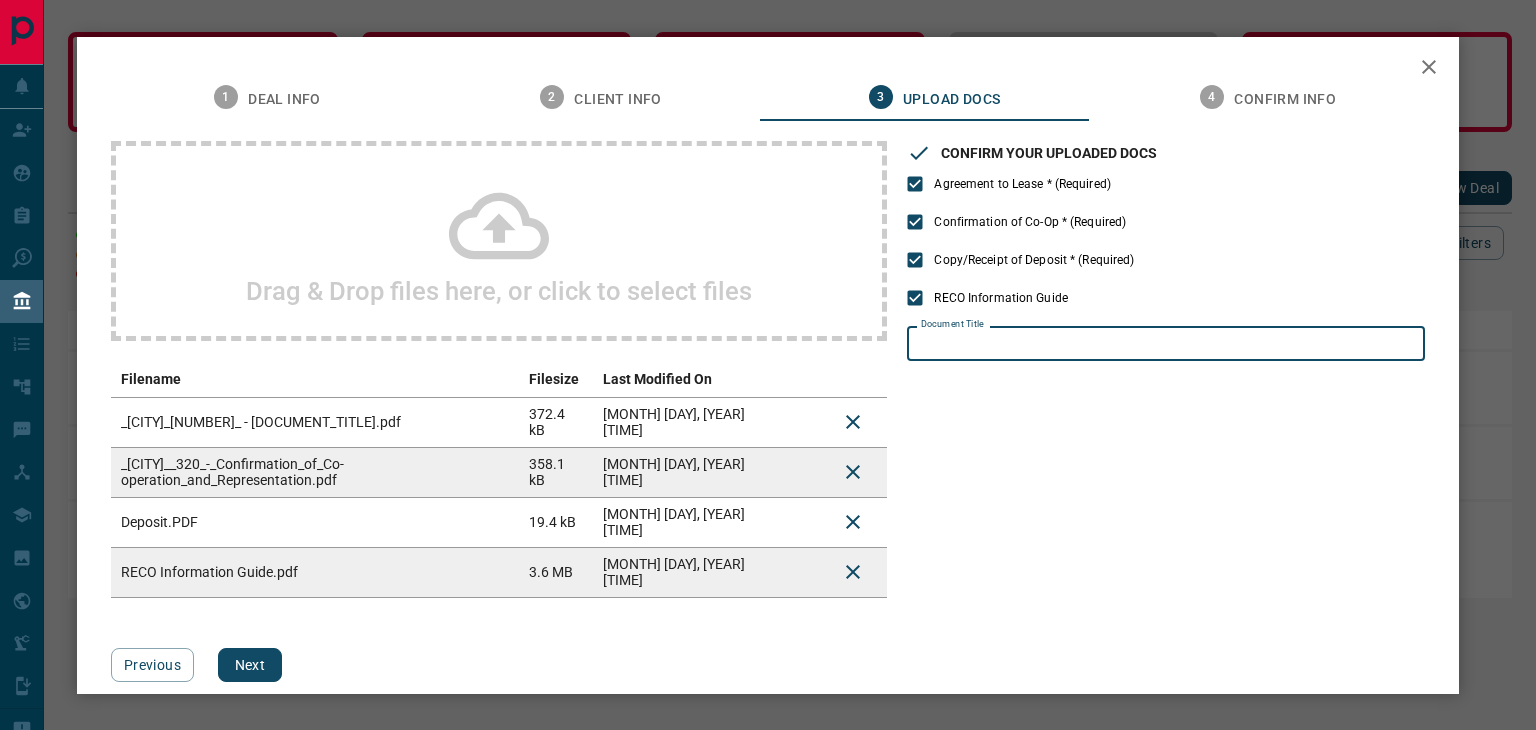 click on "CONFIRM YOUR UPLOADED DOCS Agreement to Lease * (Required) Confirmation of Co-Op * (Required) Copy/Receipt of Deposit * (Required) RECO Information Guide Document Title Document Title" at bounding box center (1166, 369) 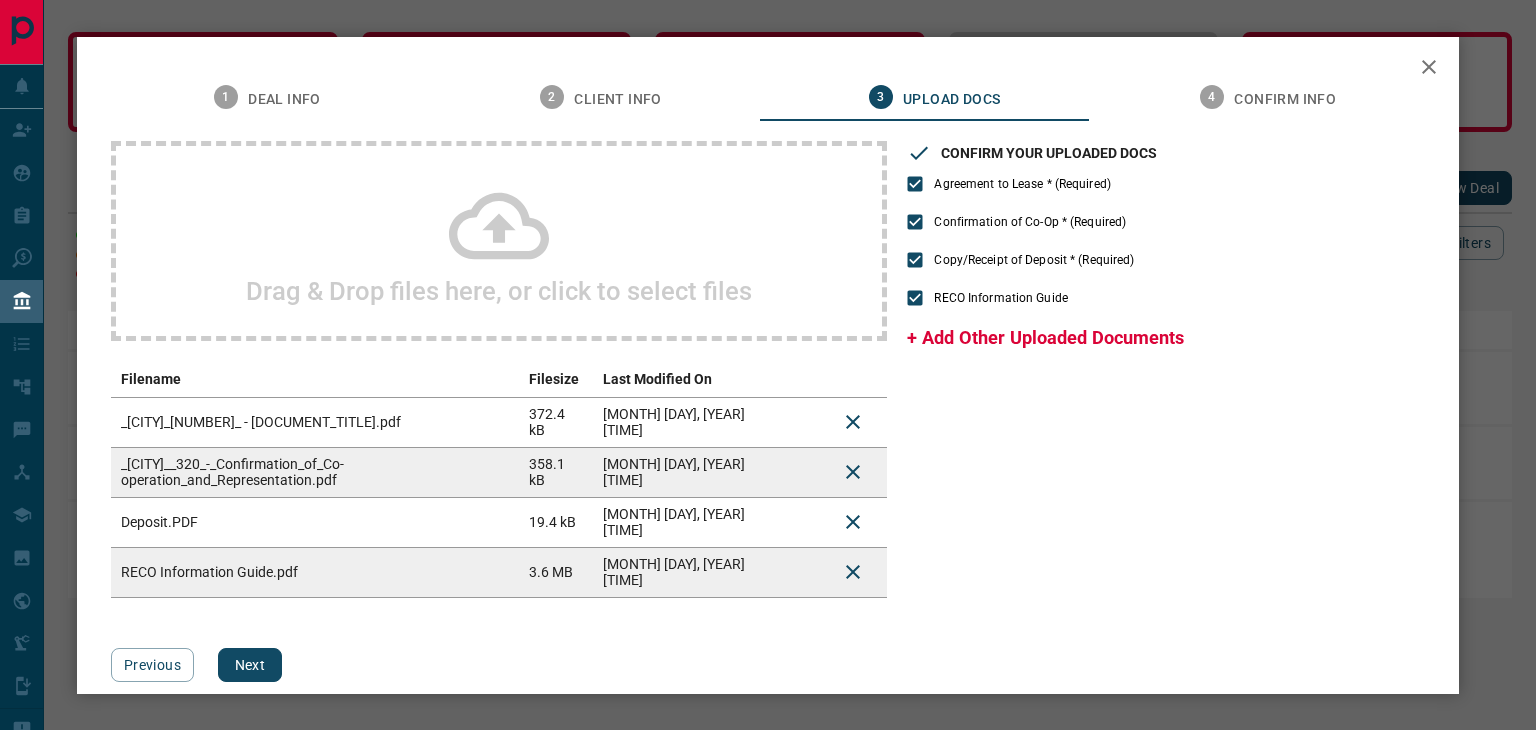click on "+ Add Other Uploaded Documents" at bounding box center (1045, 337) 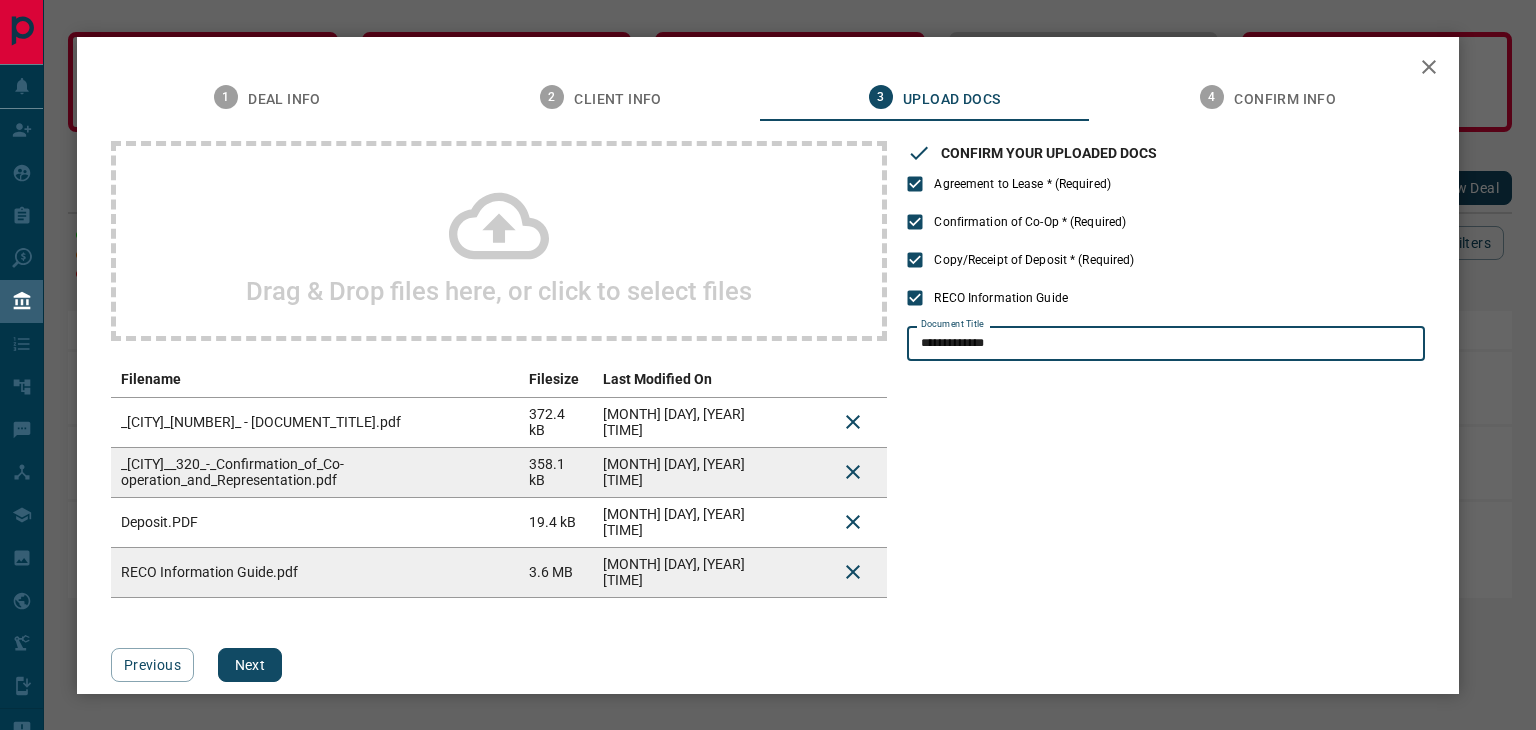 type on "**********" 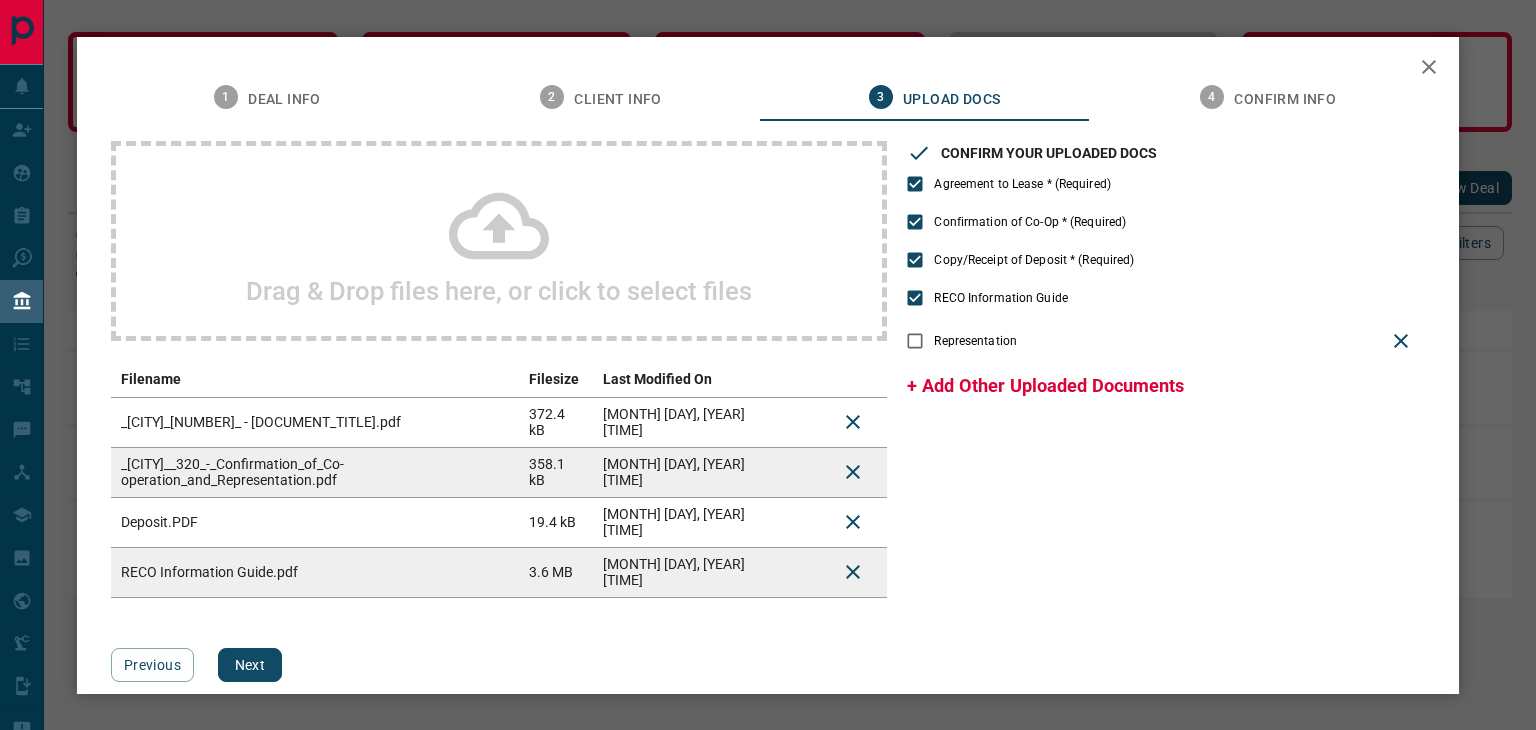 click on "Representation" at bounding box center [975, 341] 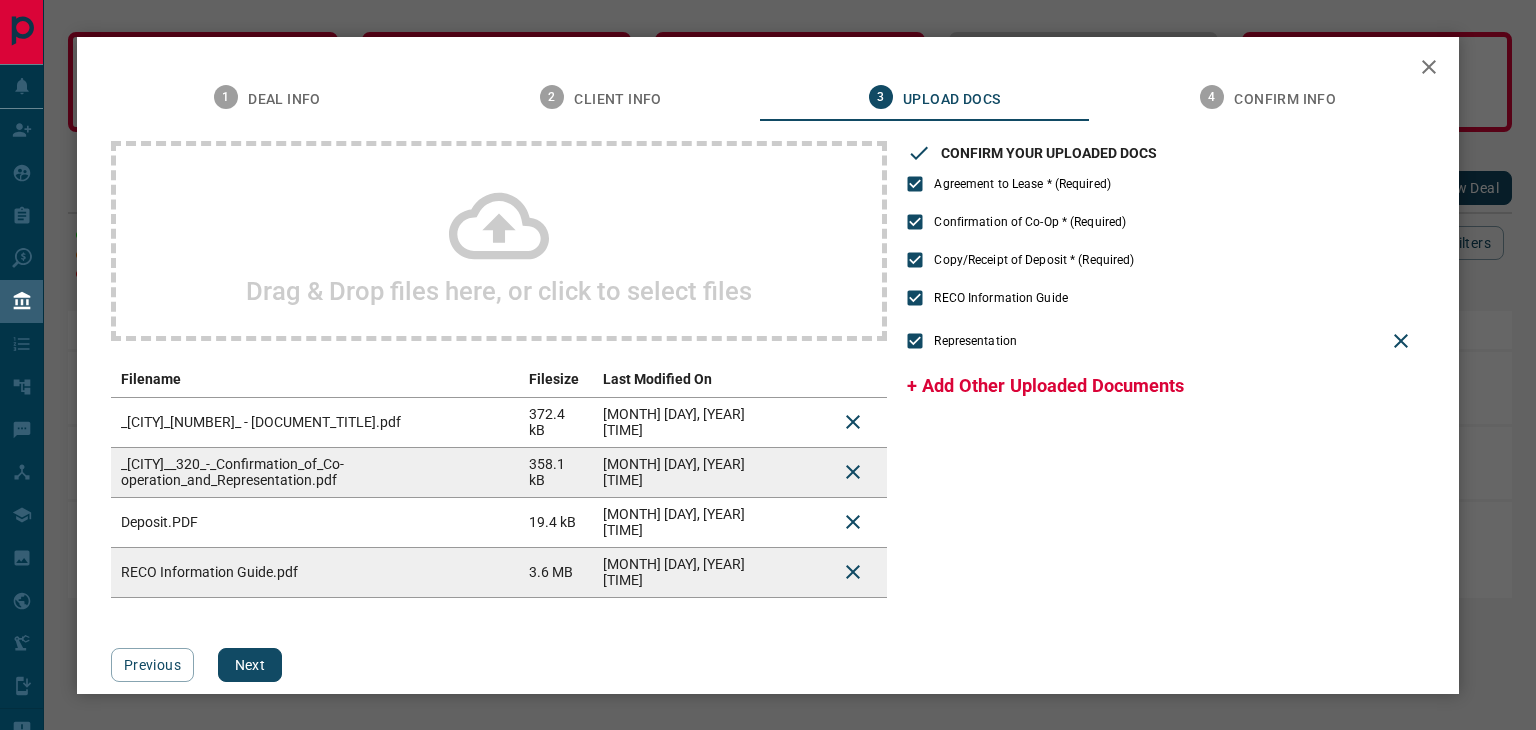 click on "Representation" at bounding box center [975, 341] 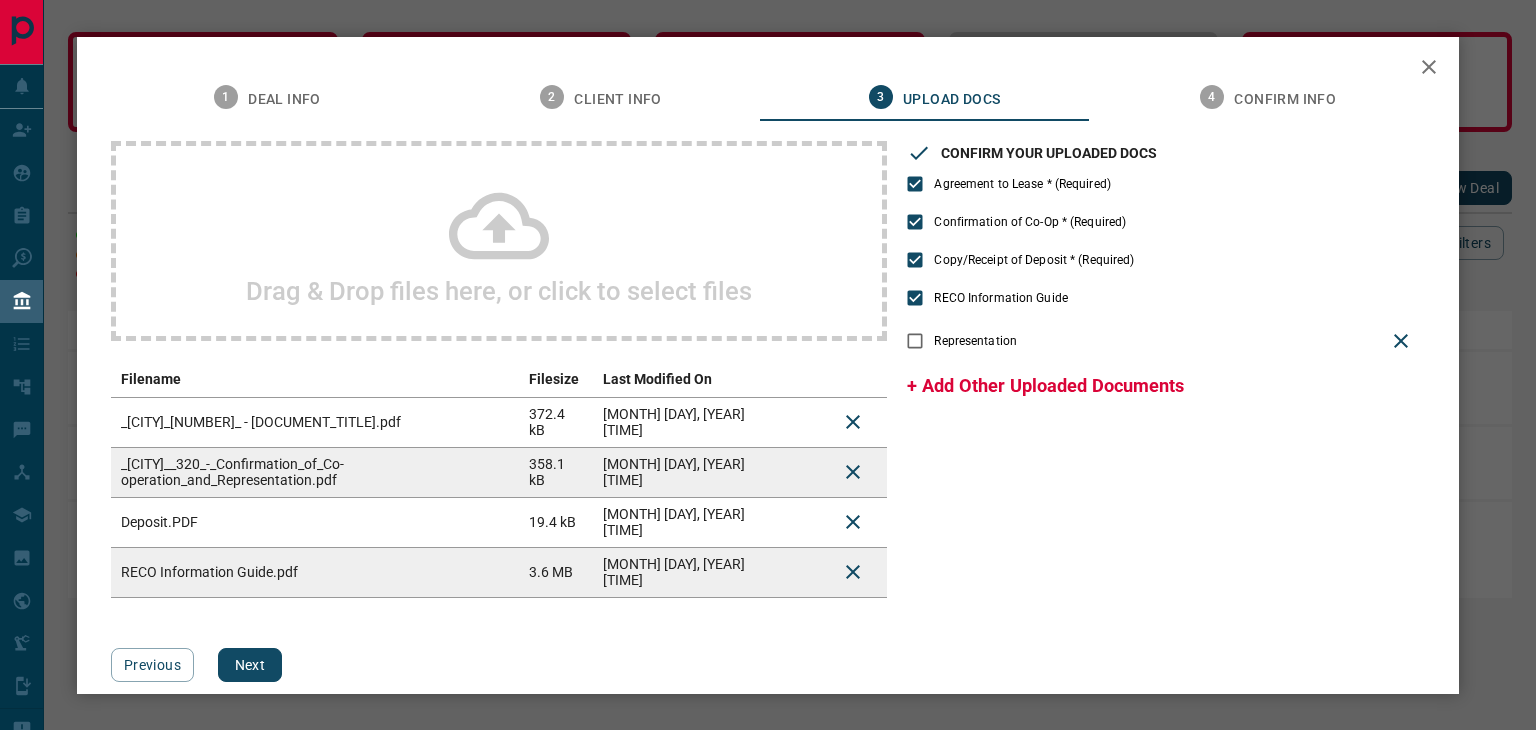 click on "Representation" at bounding box center [975, 341] 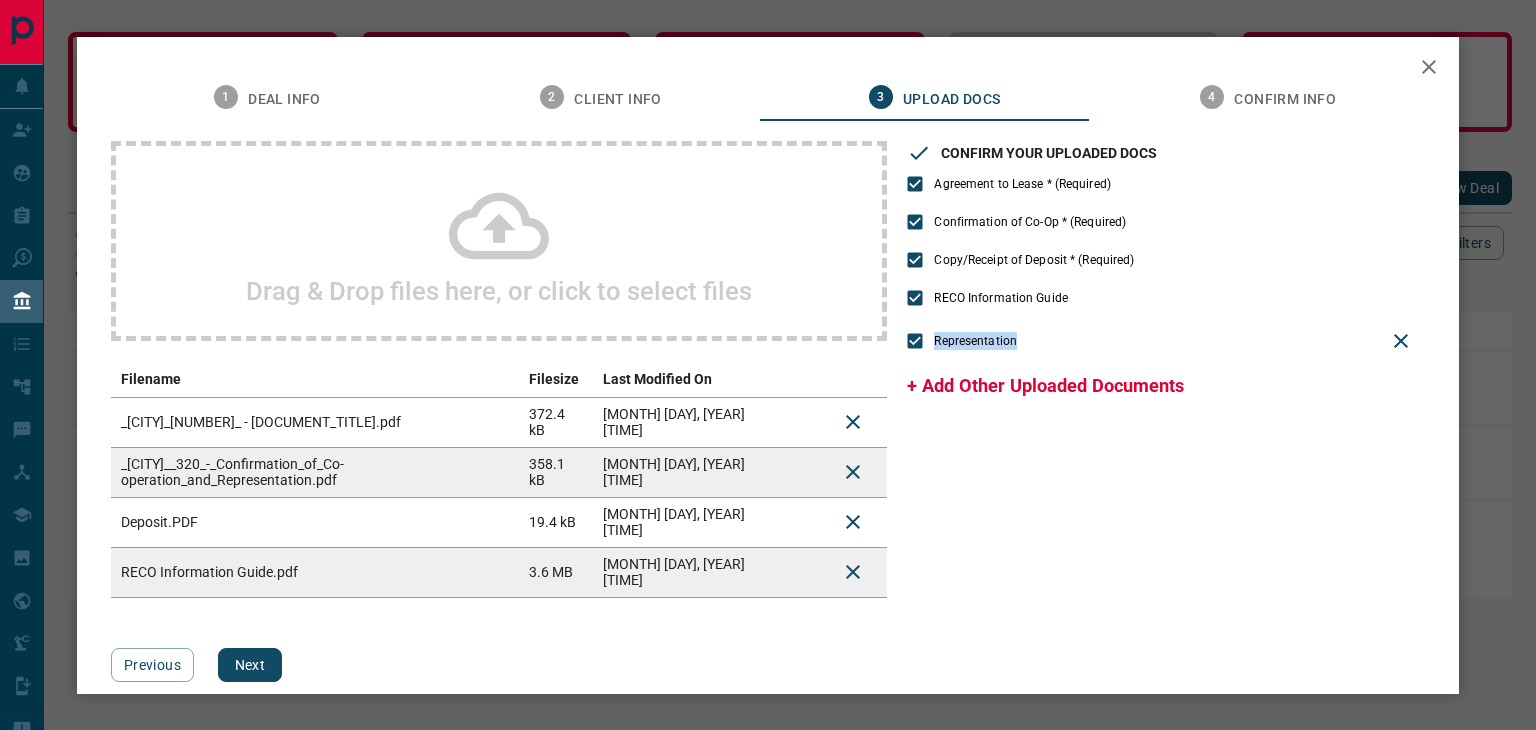 click on "Representation" at bounding box center (975, 341) 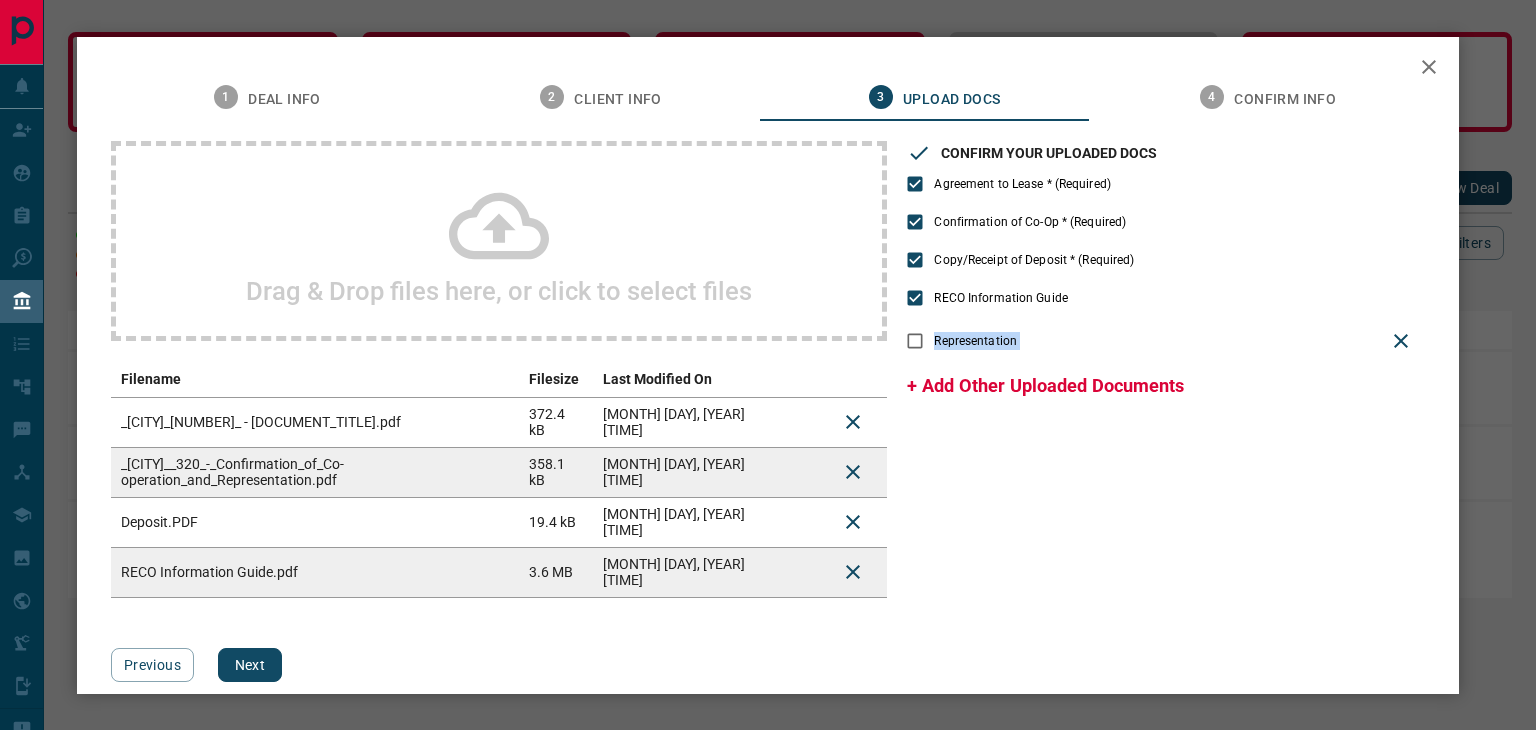 click on "Representation" at bounding box center [975, 341] 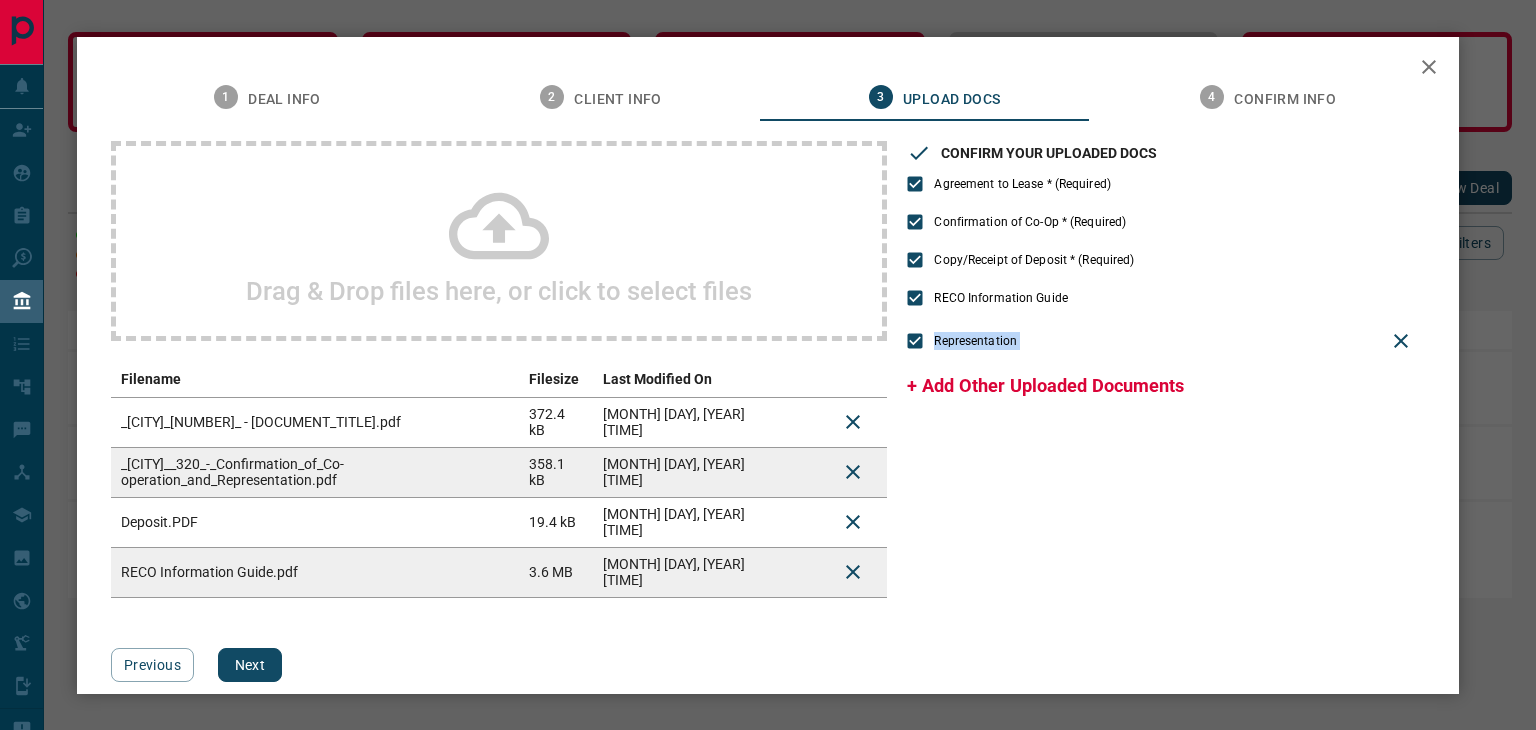 click on "Representation" at bounding box center [975, 341] 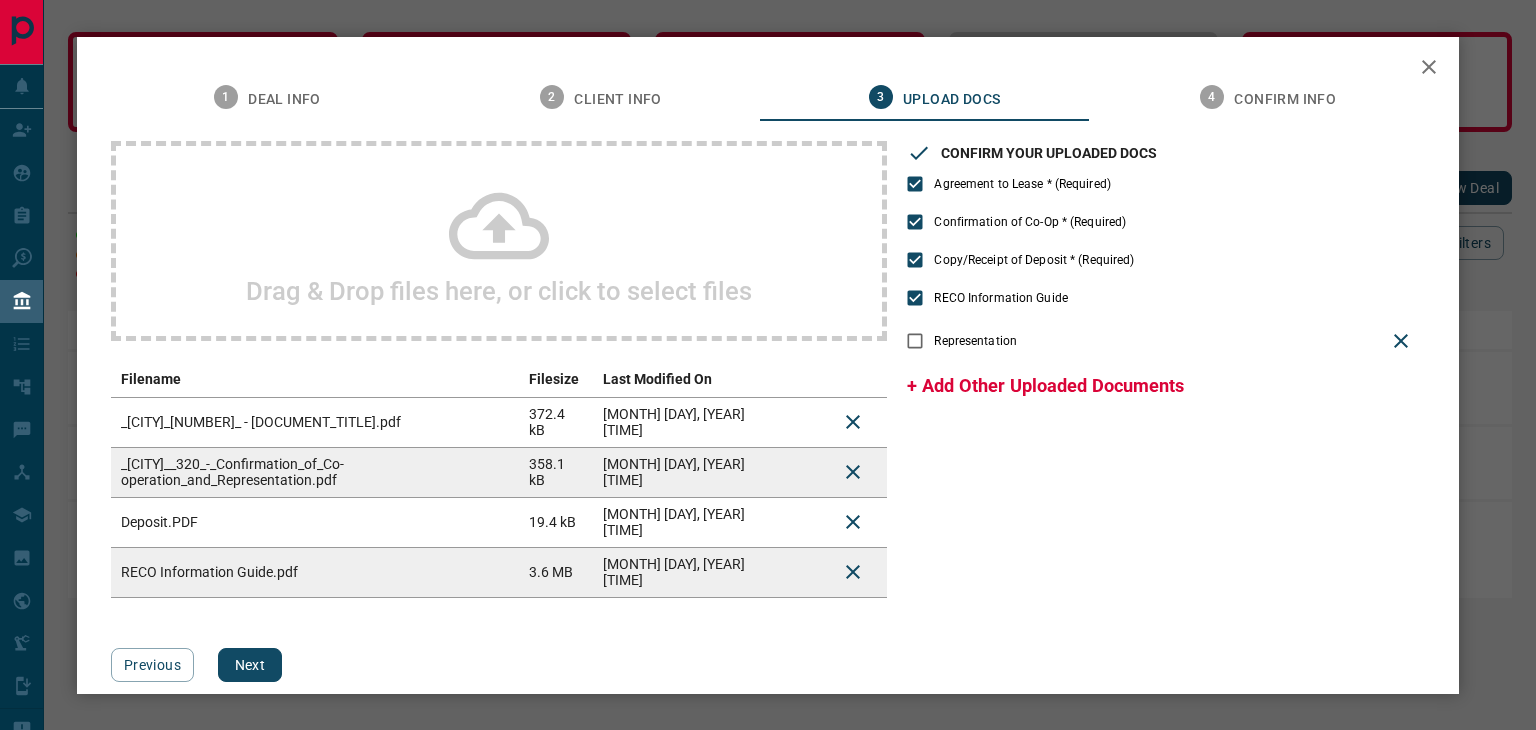 click on "Representation" at bounding box center [975, 341] 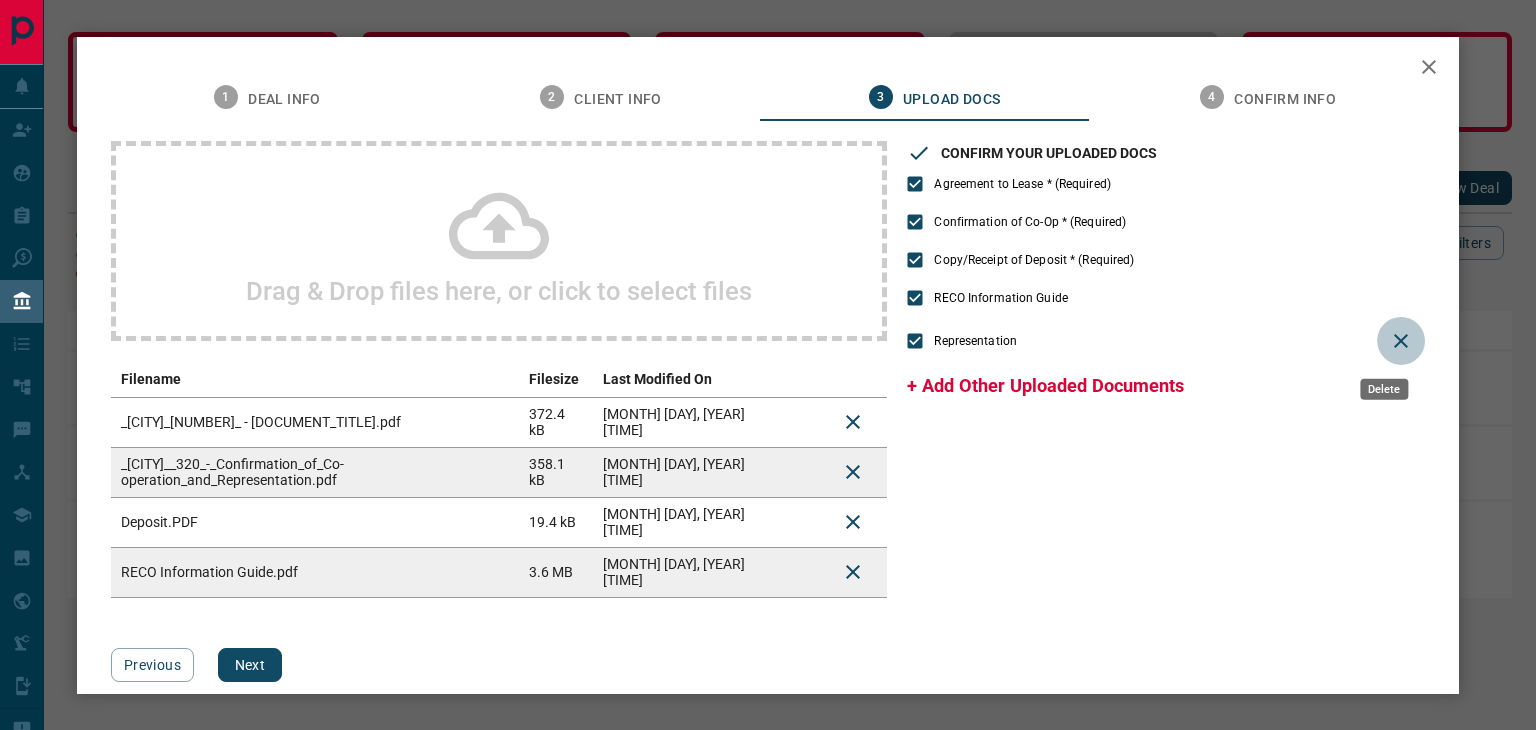 click 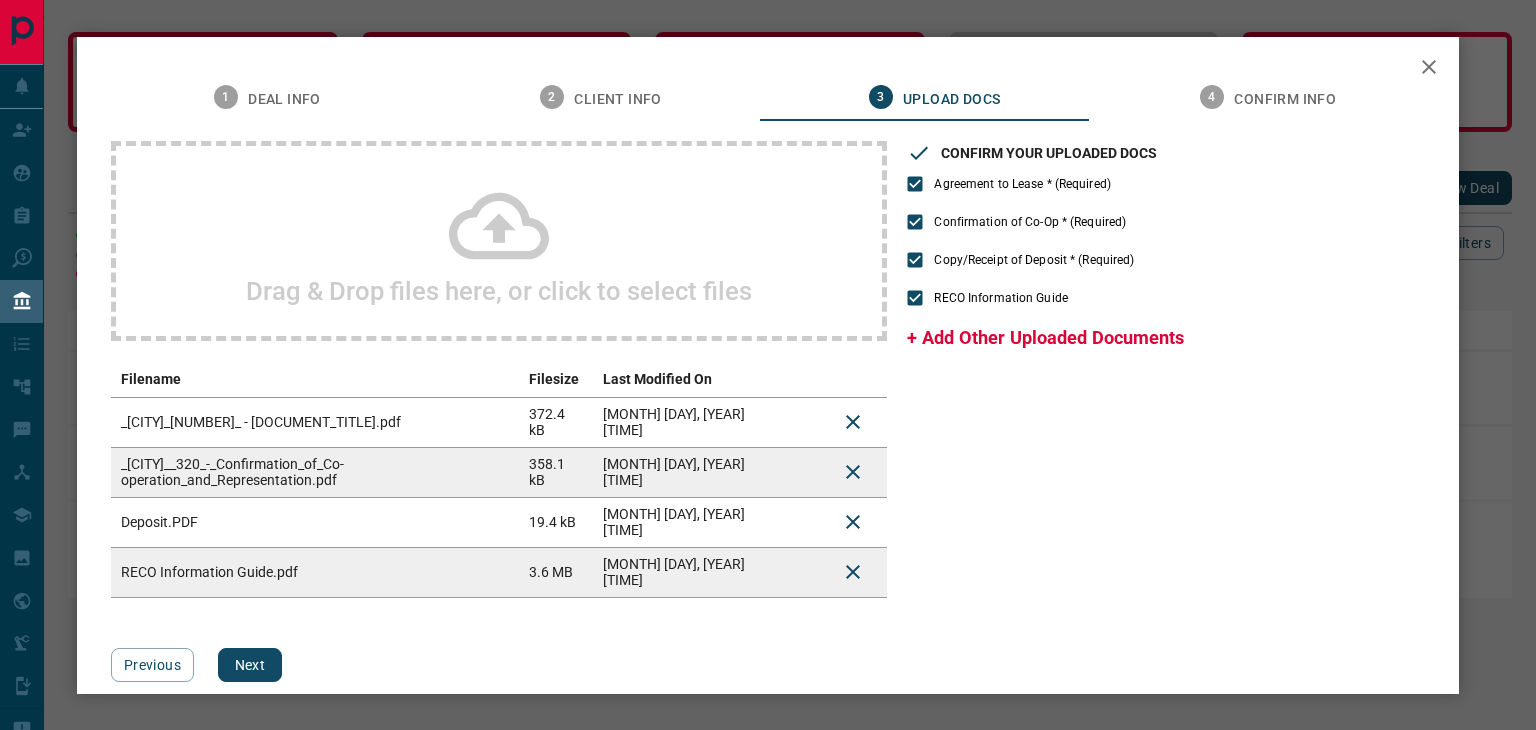 click on "+ Add Other Uploaded Documents" at bounding box center (1045, 337) 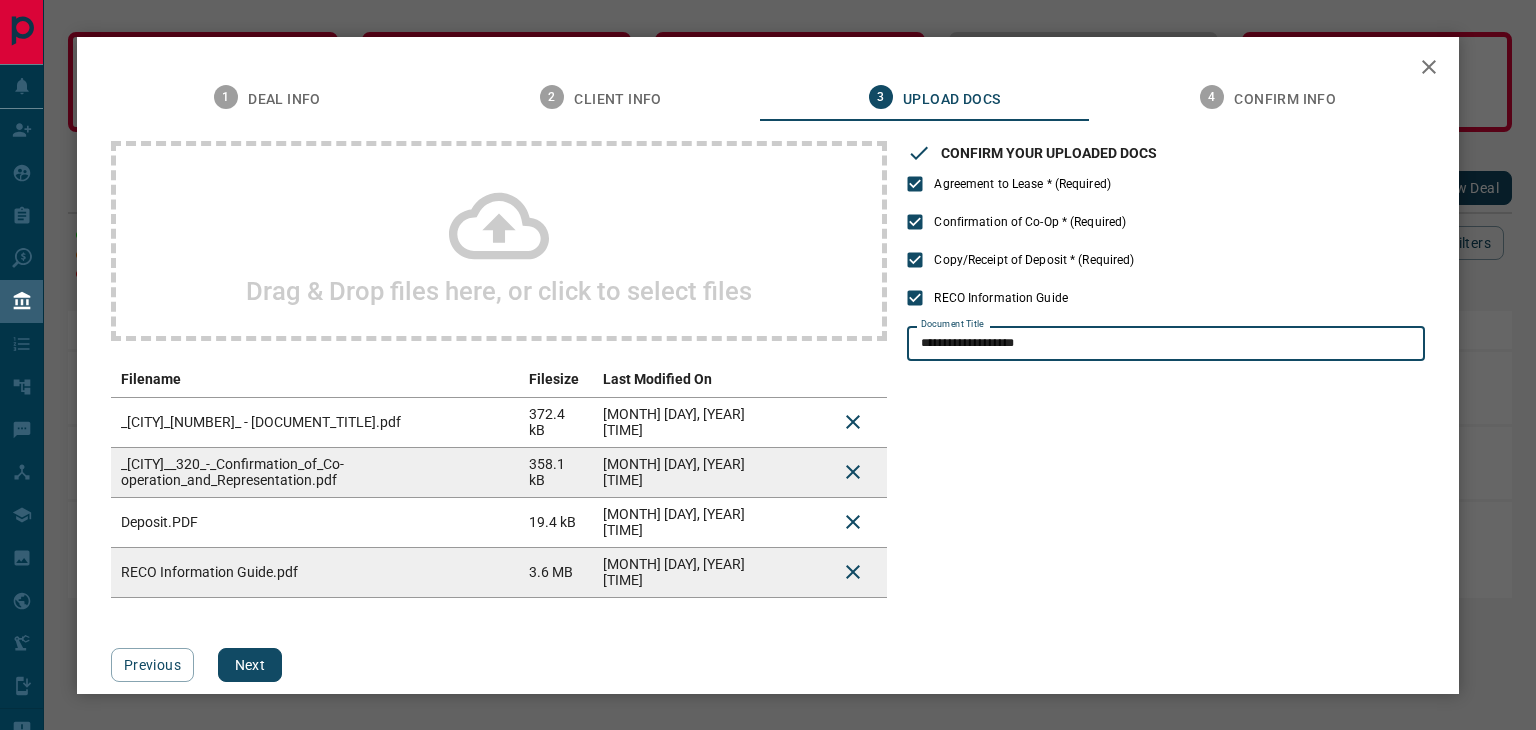 type on "**********" 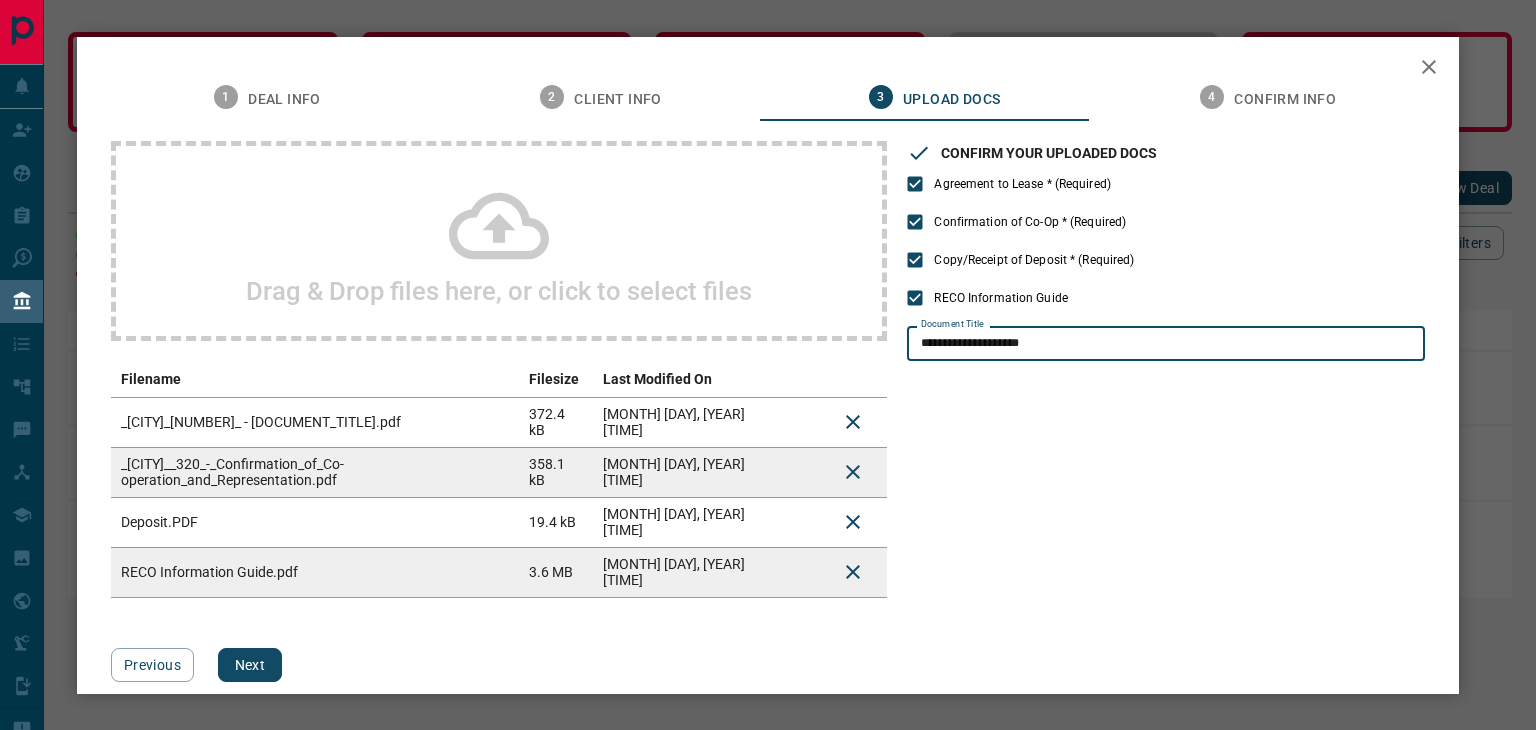 click on "**********" at bounding box center [1166, 369] 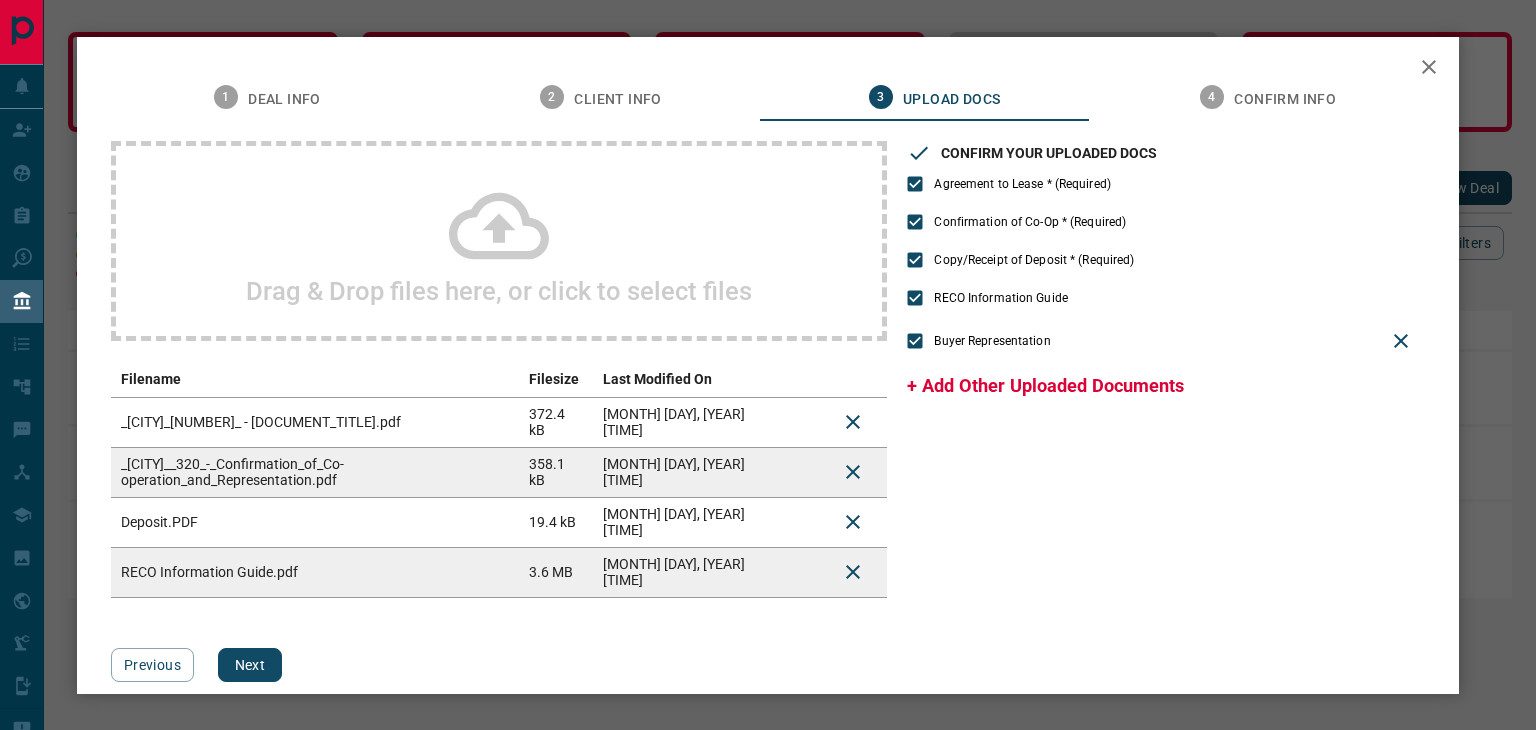 click 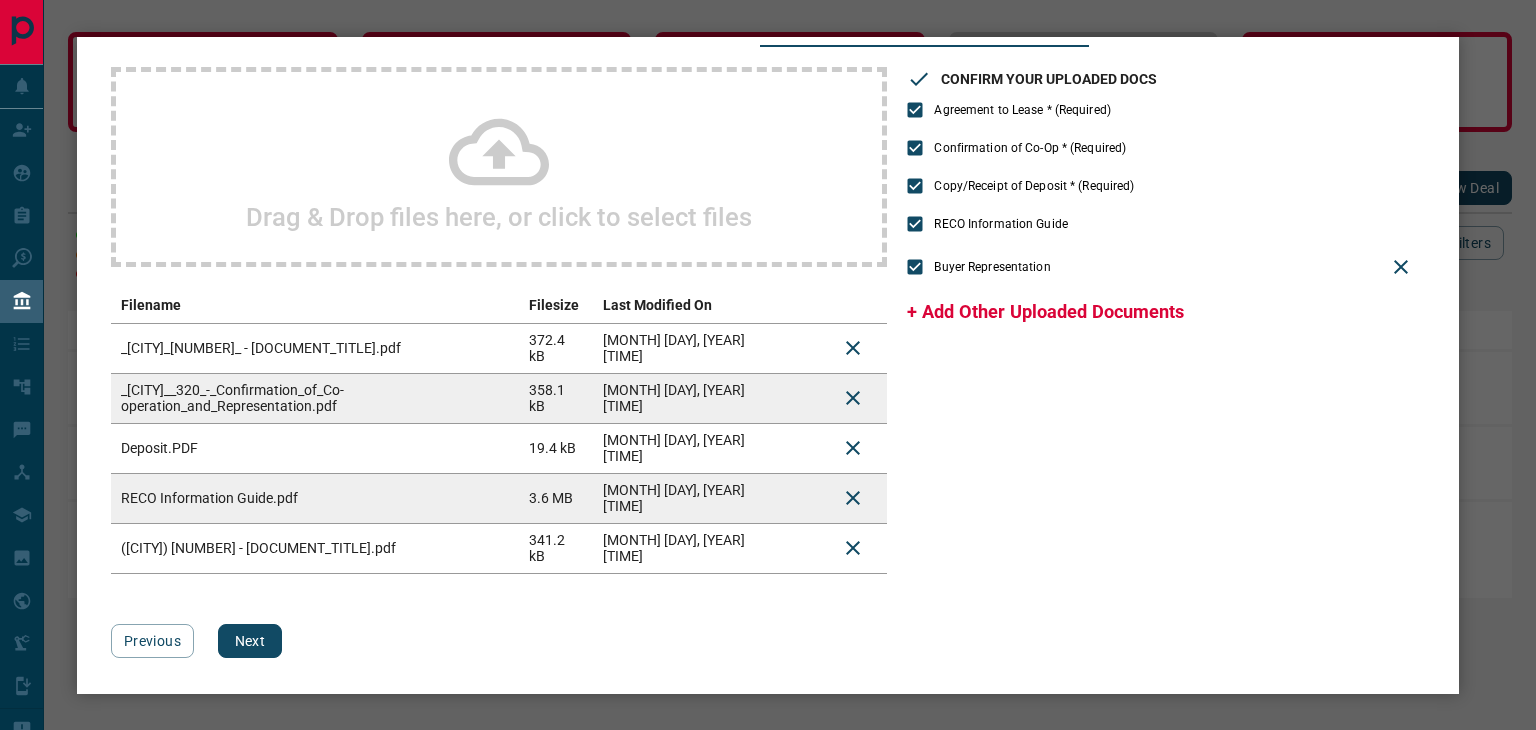 scroll, scrollTop: 91, scrollLeft: 0, axis: vertical 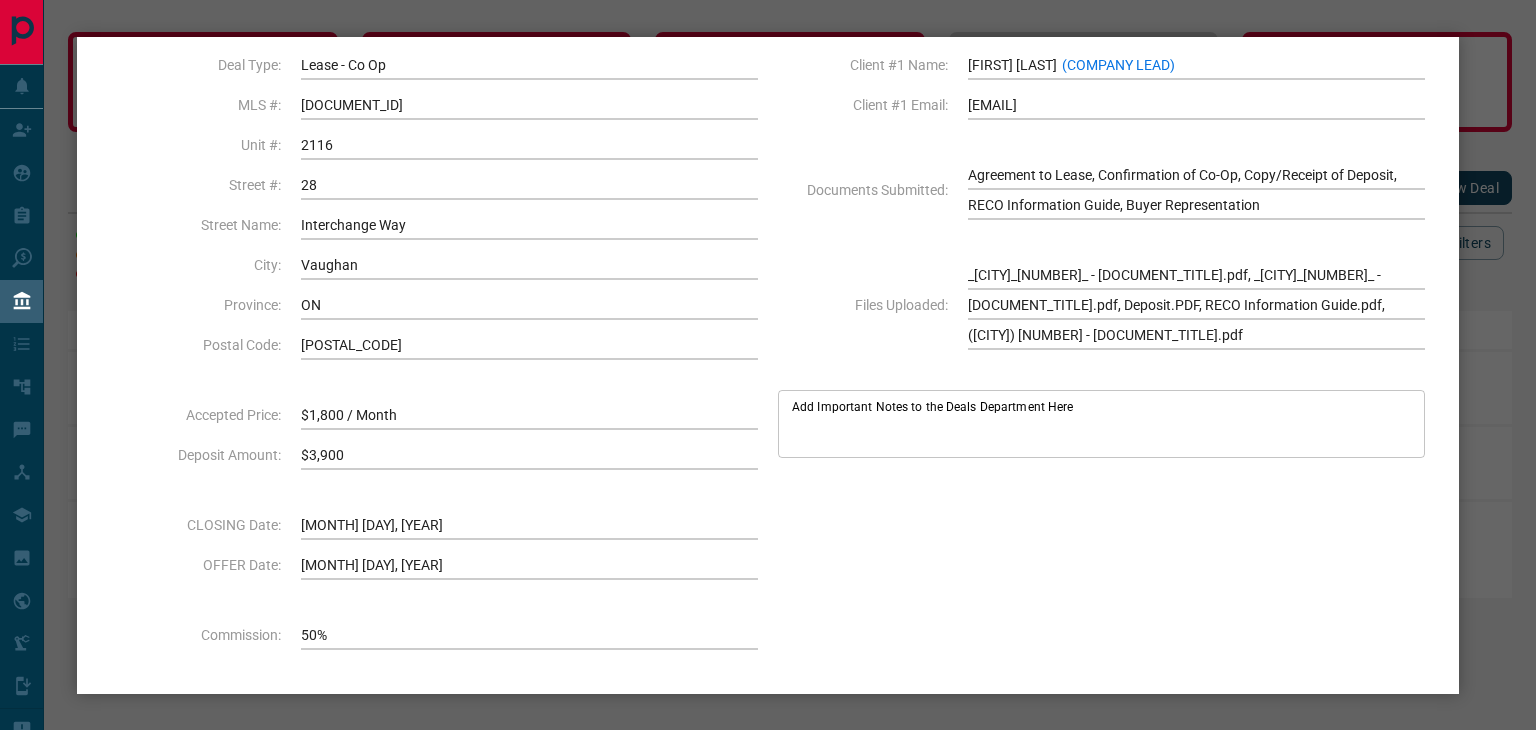 click on "Add Important Notes to the Deals Department Here" at bounding box center [1101, 423] 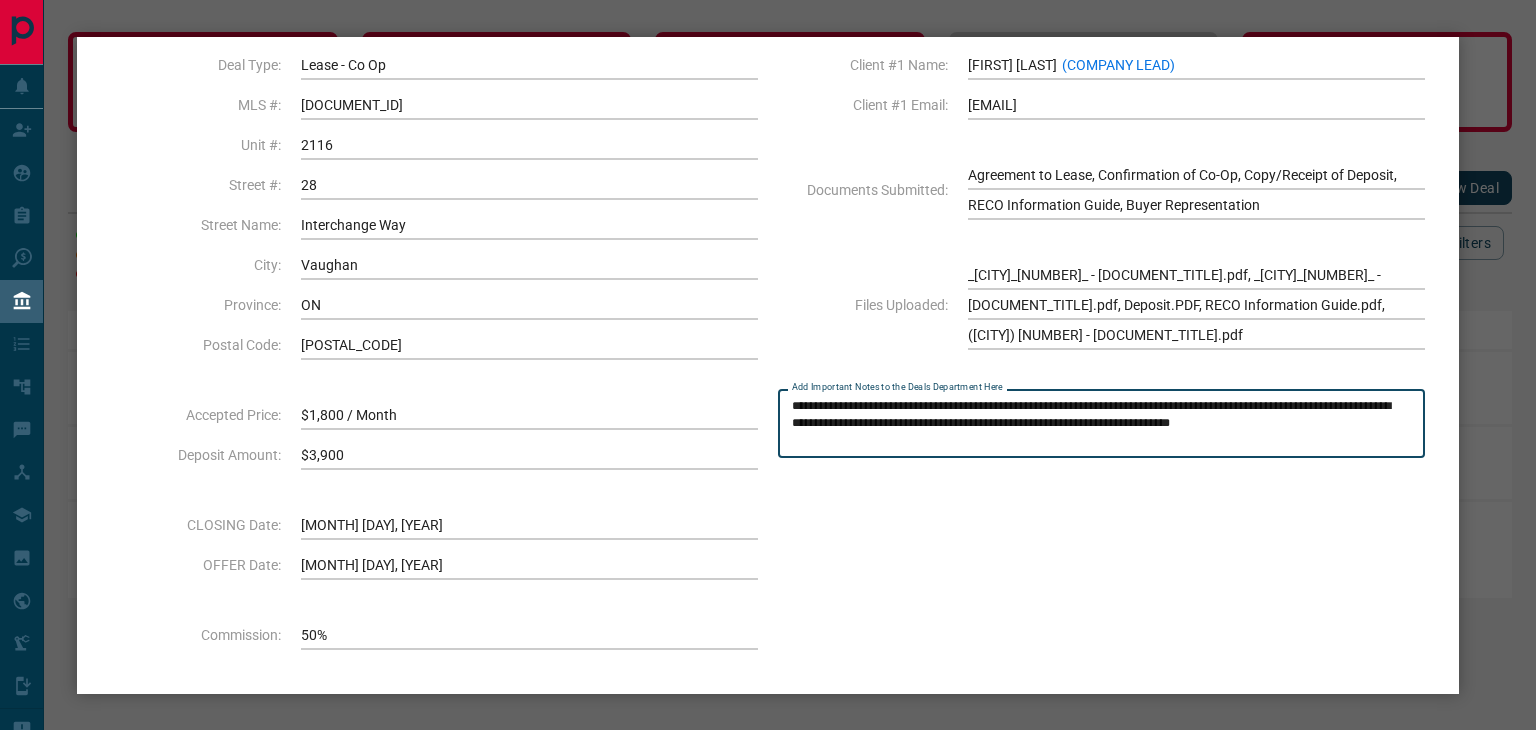 drag, startPoint x: 1231, startPoint y: 481, endPoint x: 1159, endPoint y: 481, distance: 72 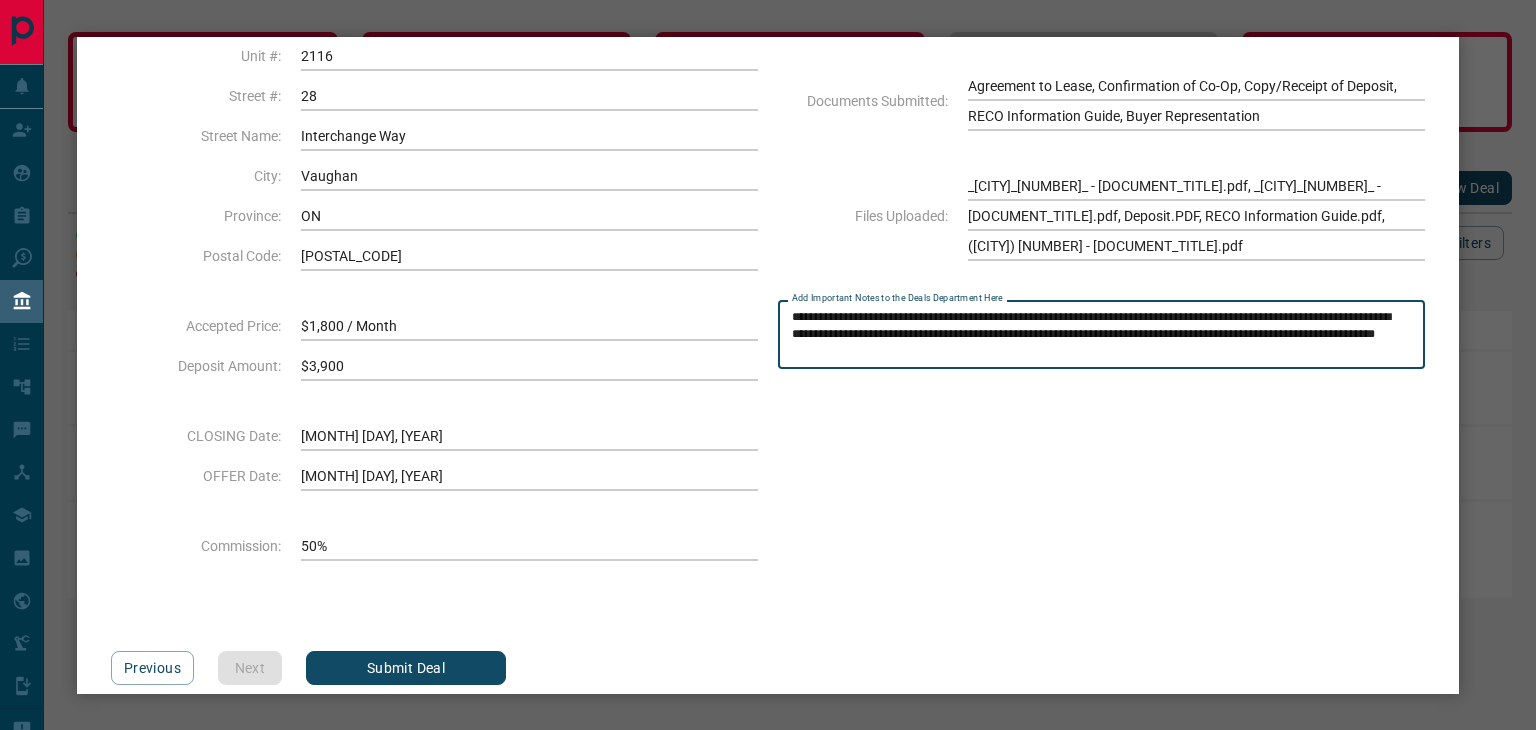 scroll, scrollTop: 207, scrollLeft: 0, axis: vertical 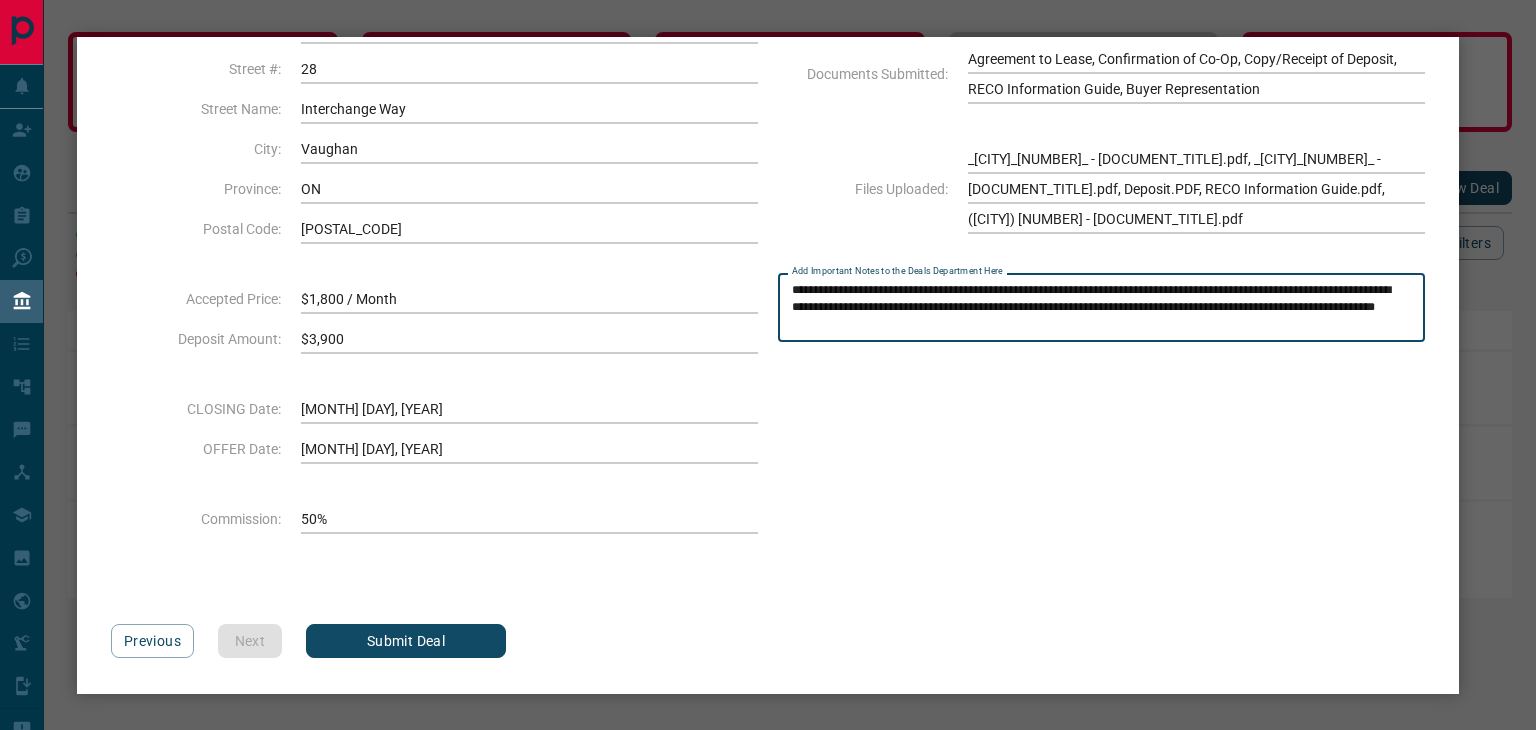 type on "**********" 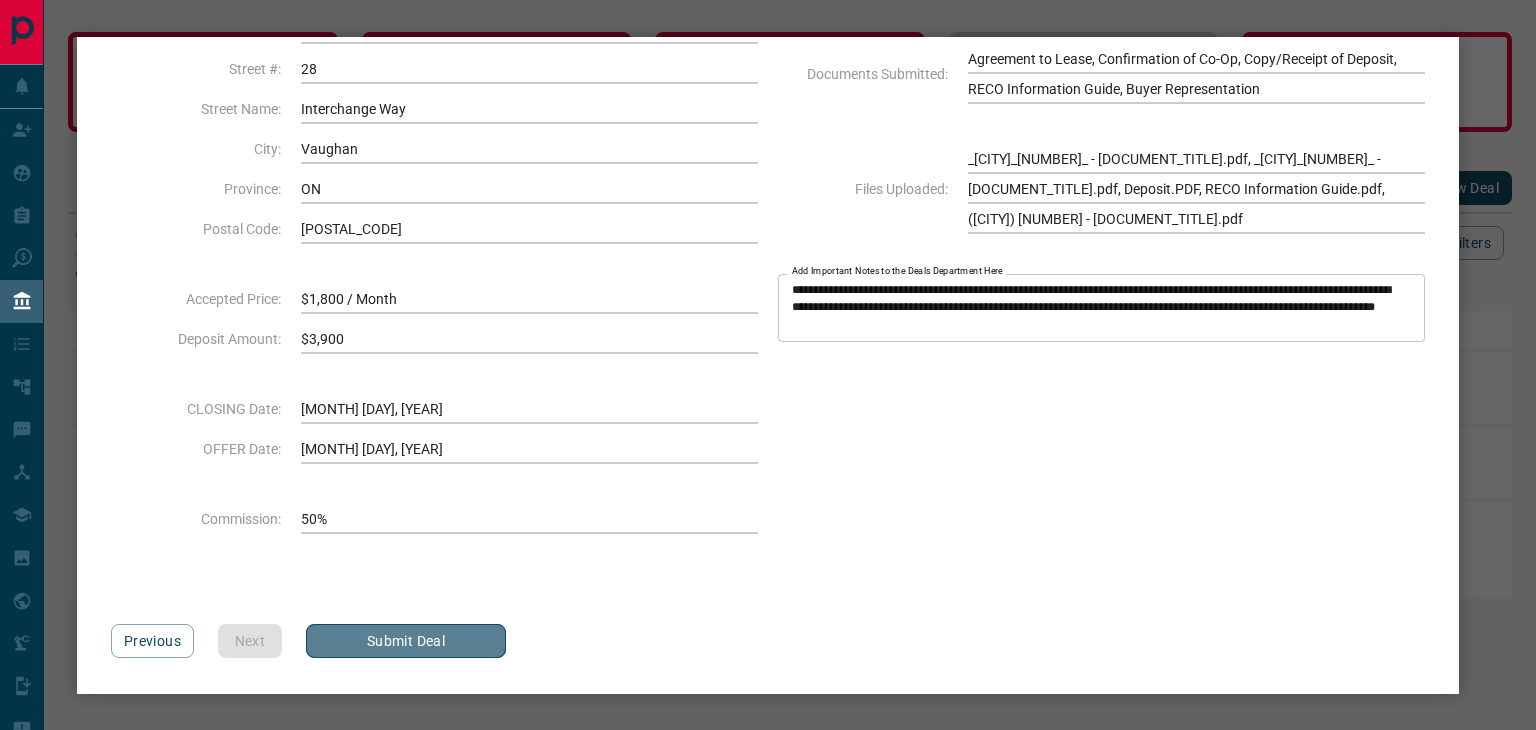 click on "Submit Deal" at bounding box center [406, 641] 